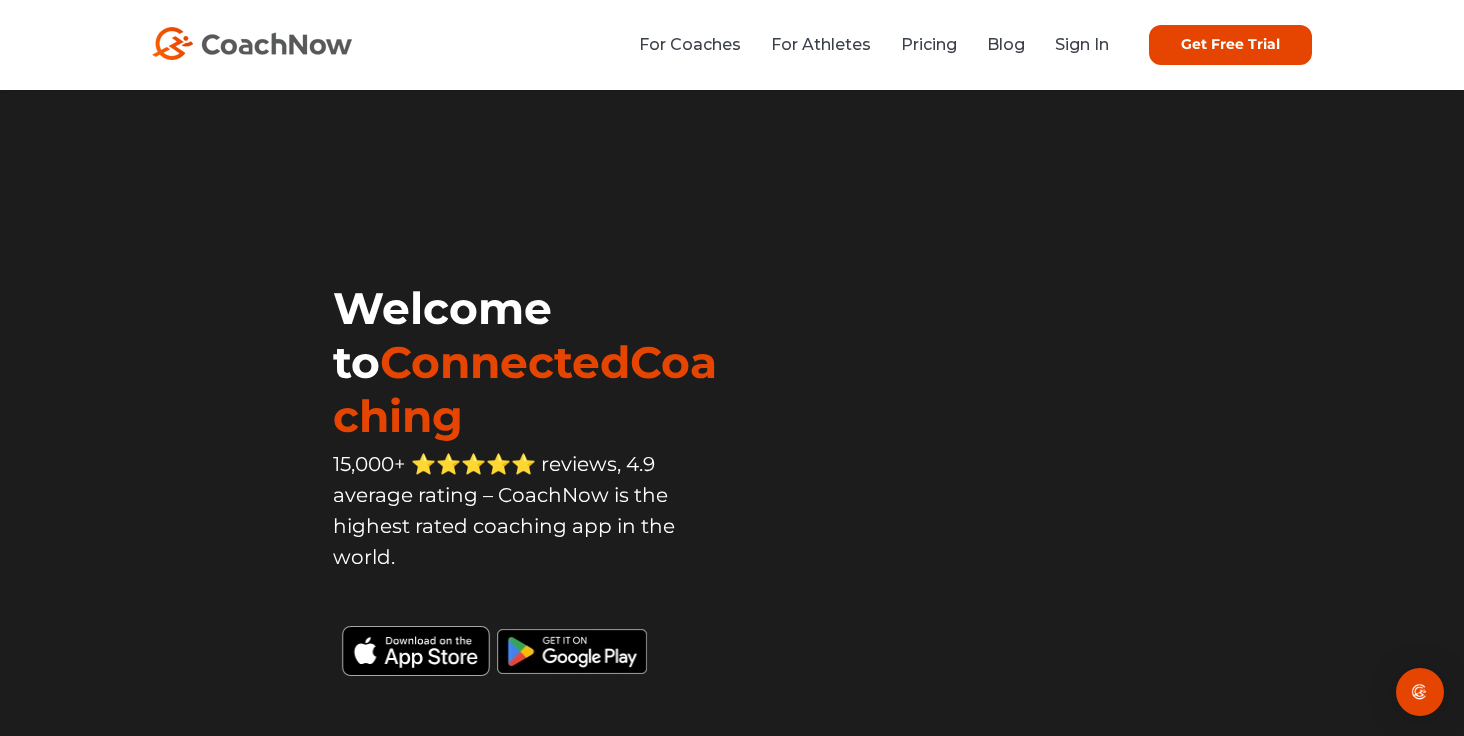 scroll, scrollTop: 0, scrollLeft: 0, axis: both 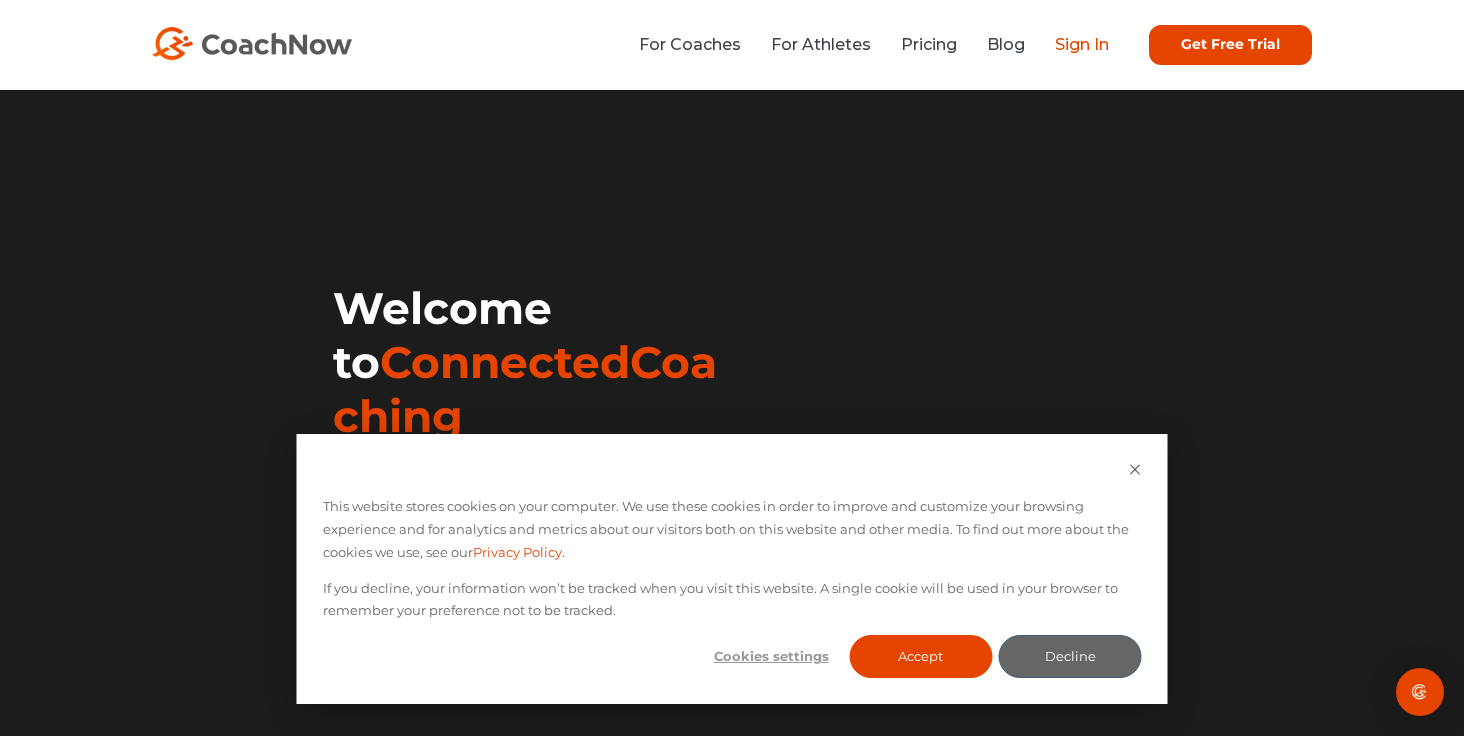 click on "Sign In" at bounding box center [1082, 44] 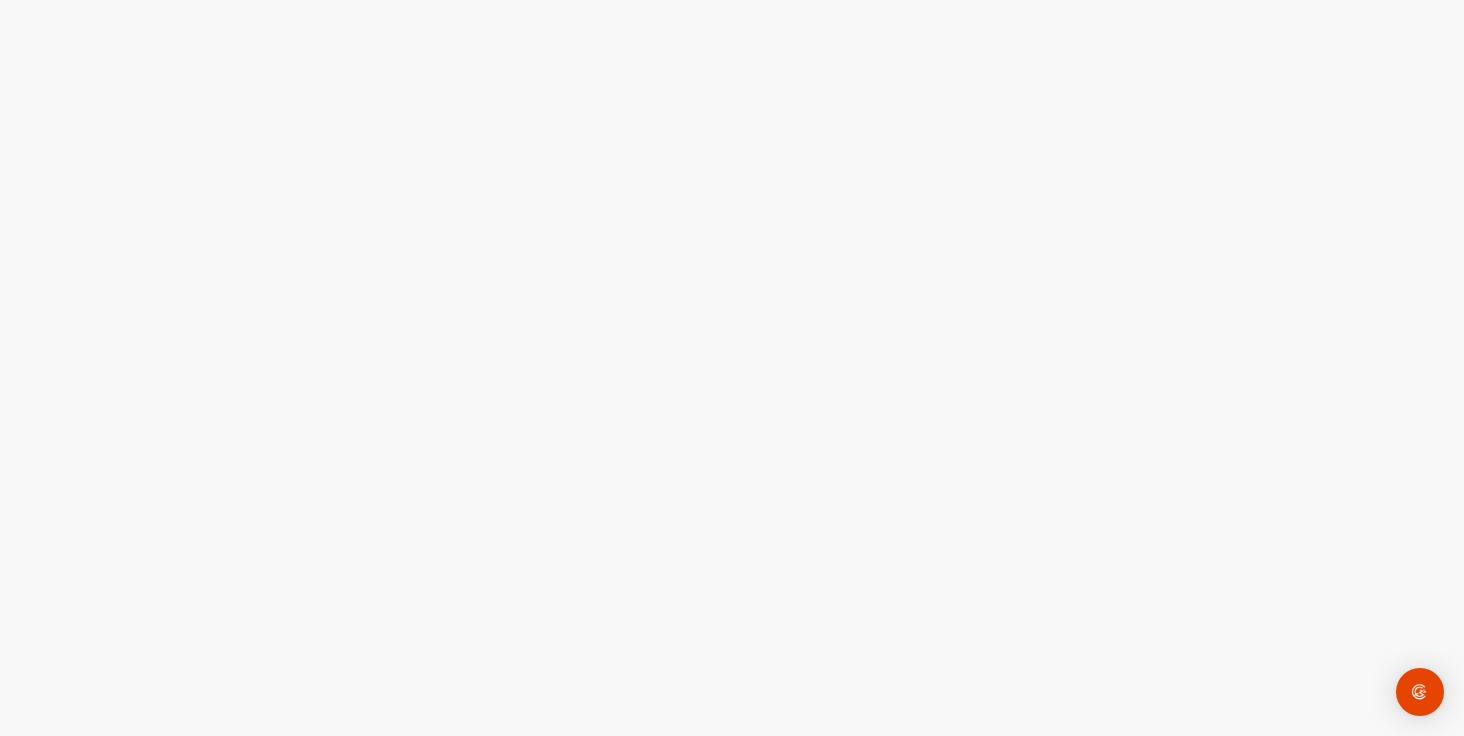 scroll, scrollTop: 0, scrollLeft: 0, axis: both 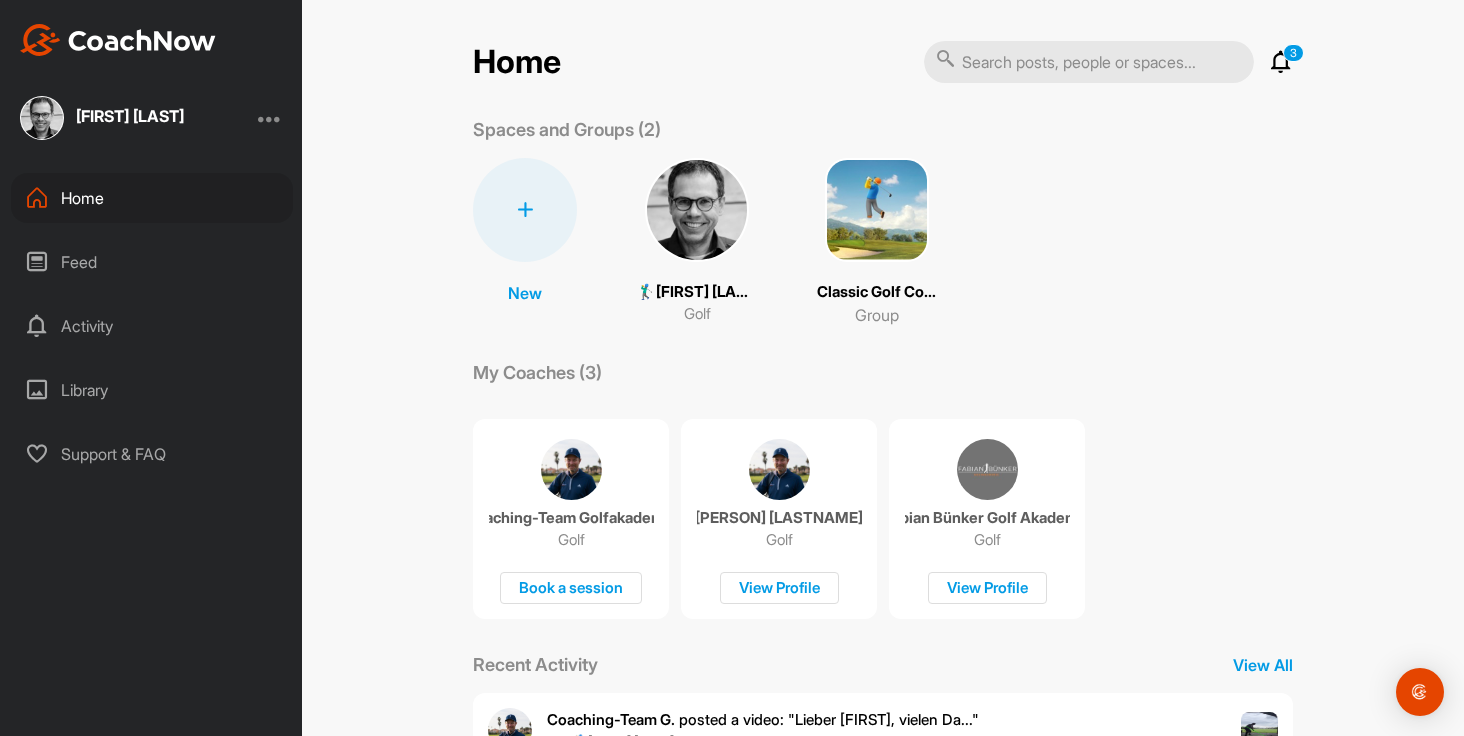 click at bounding box center (697, 210) 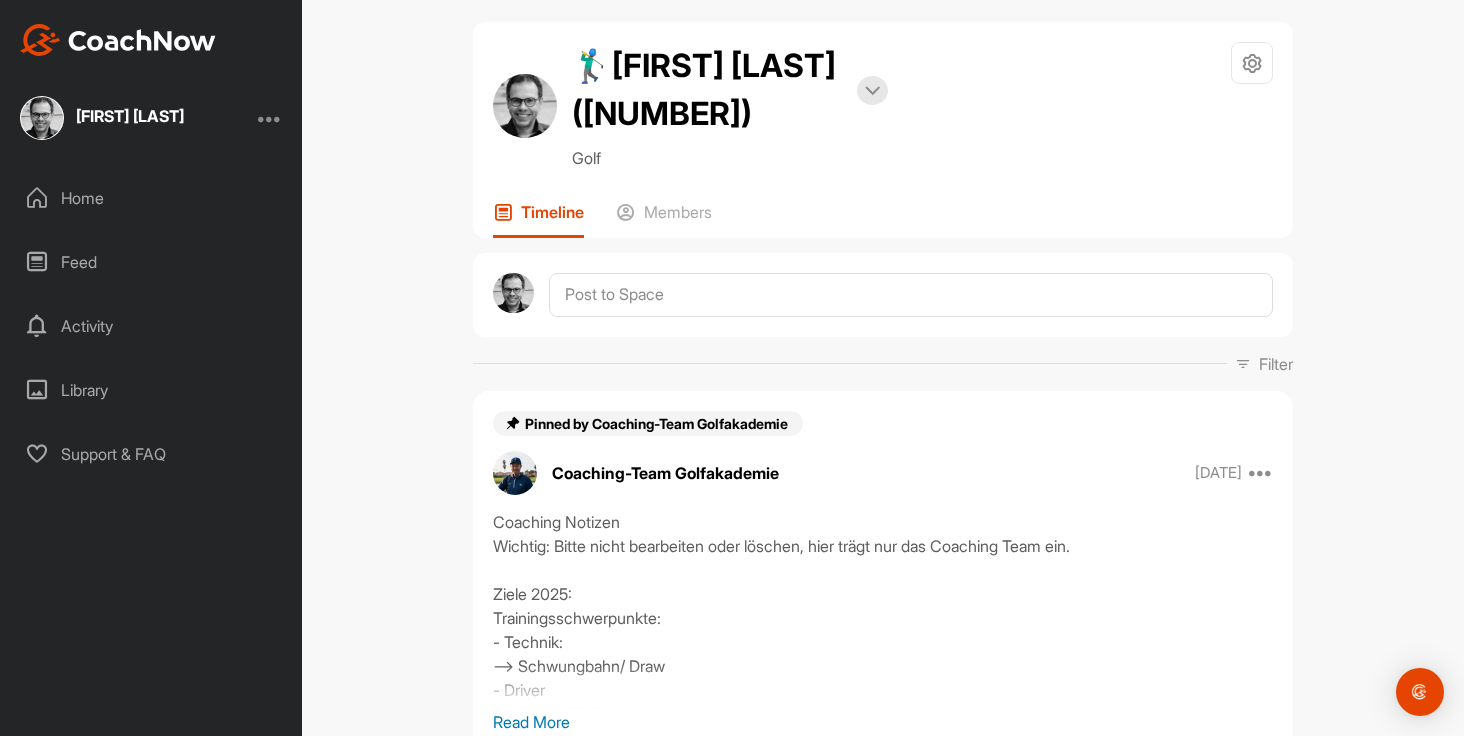 scroll, scrollTop: 33, scrollLeft: 0, axis: vertical 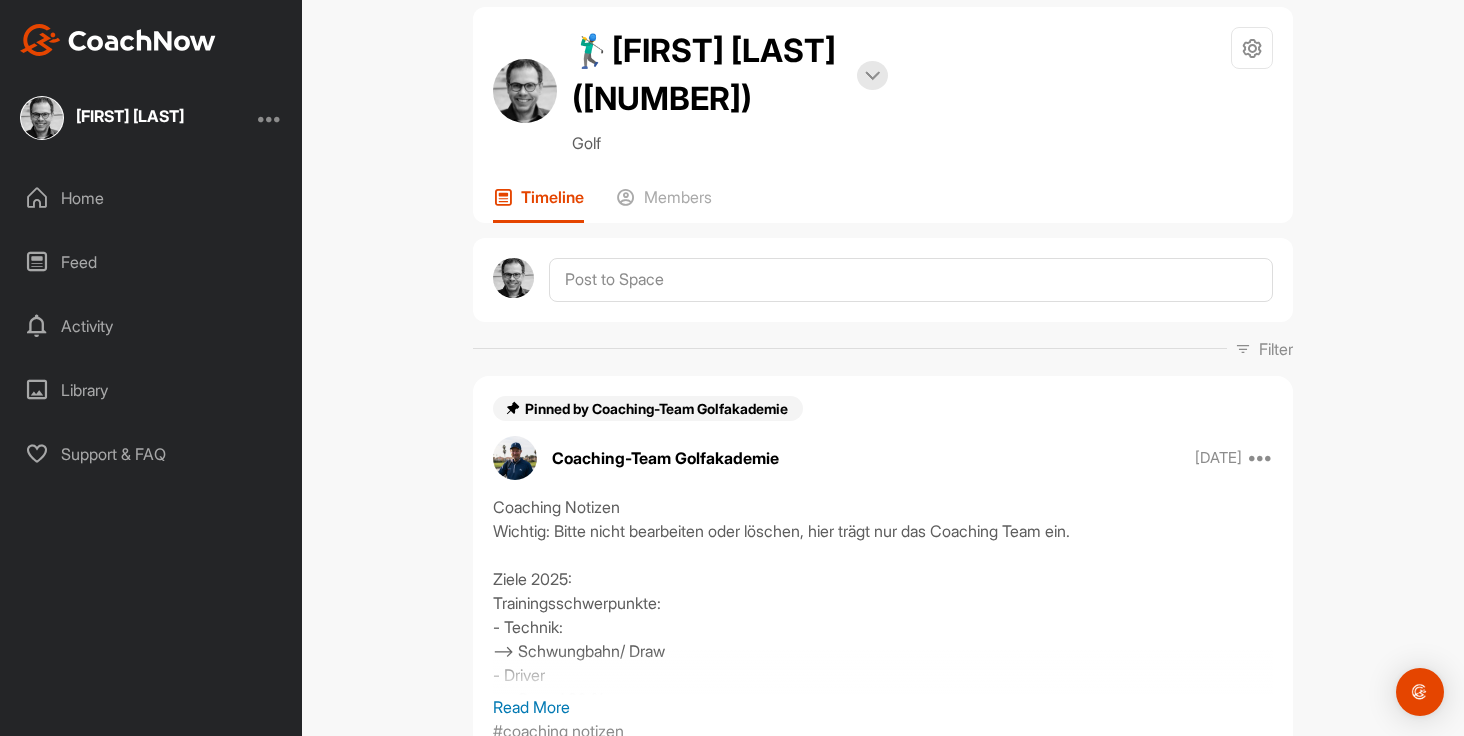 click on "Activity" at bounding box center [152, 326] 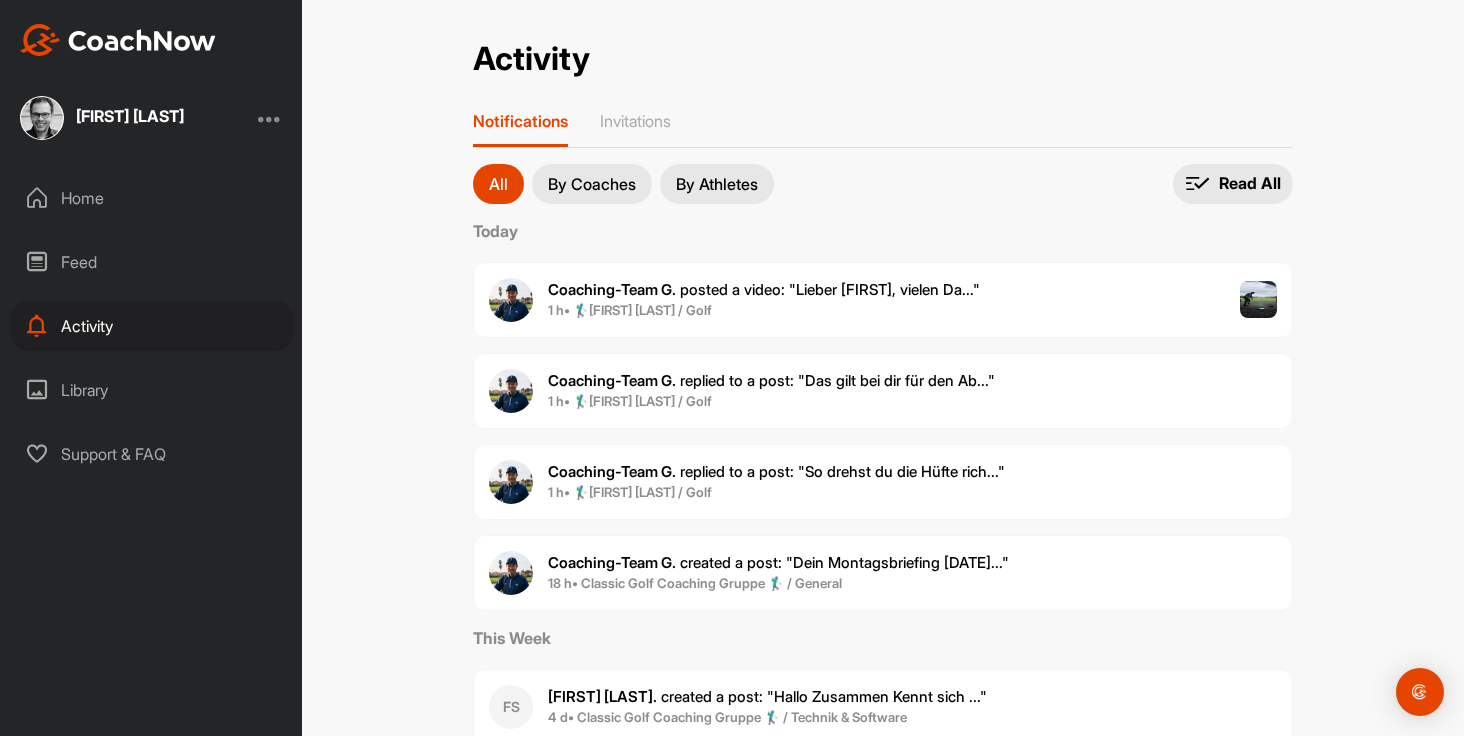 scroll, scrollTop: 42, scrollLeft: 0, axis: vertical 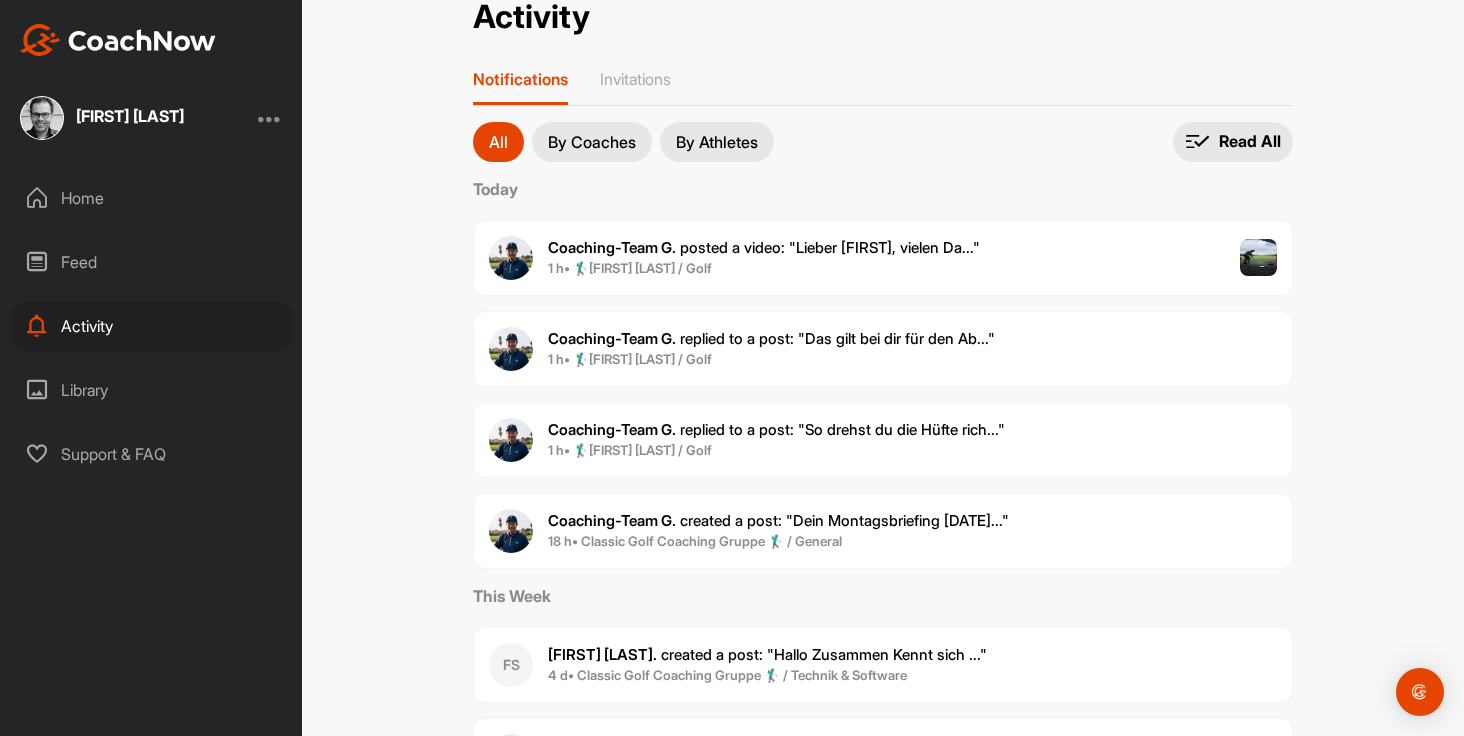click on "1 h  • 🏌‍♂[FIRST] [LAST] / Golf" at bounding box center [776, 451] 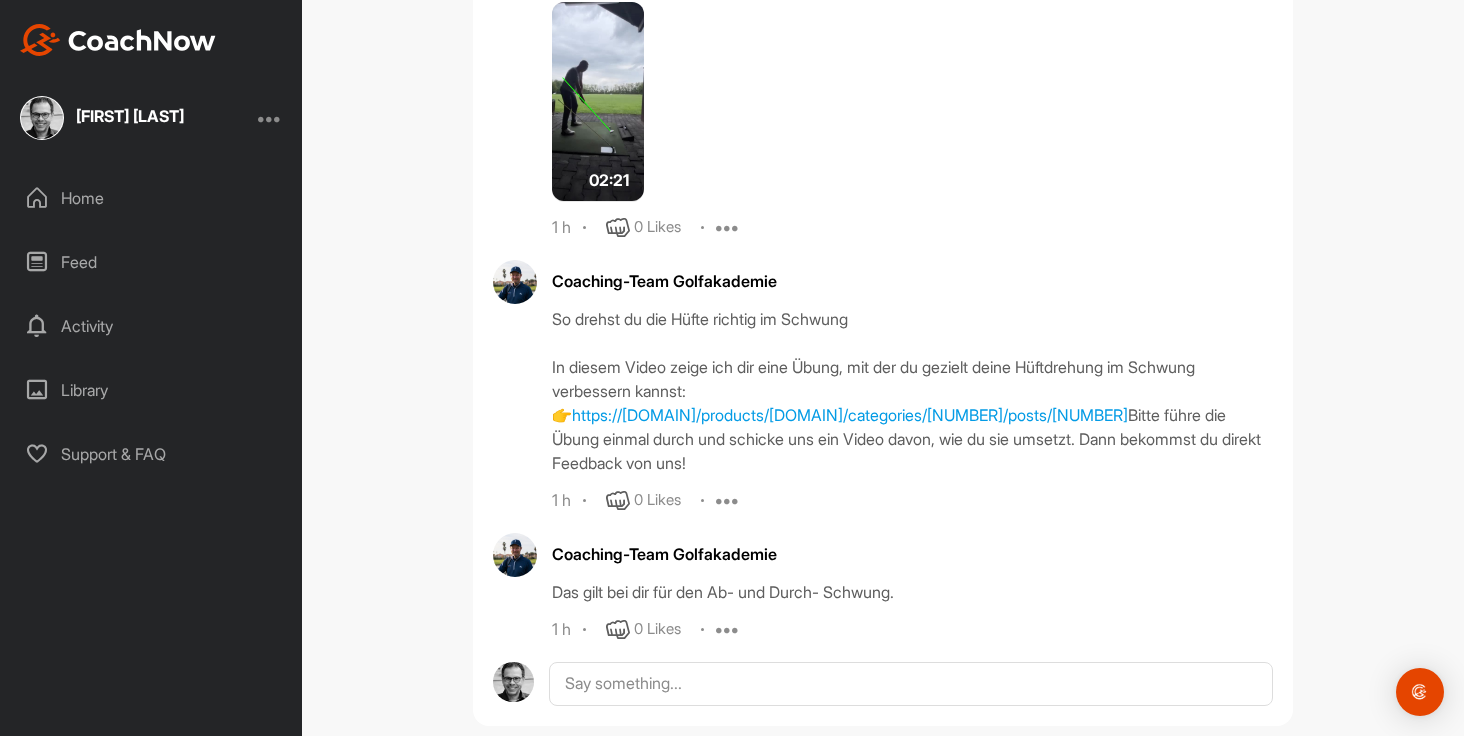 scroll, scrollTop: 1206, scrollLeft: 0, axis: vertical 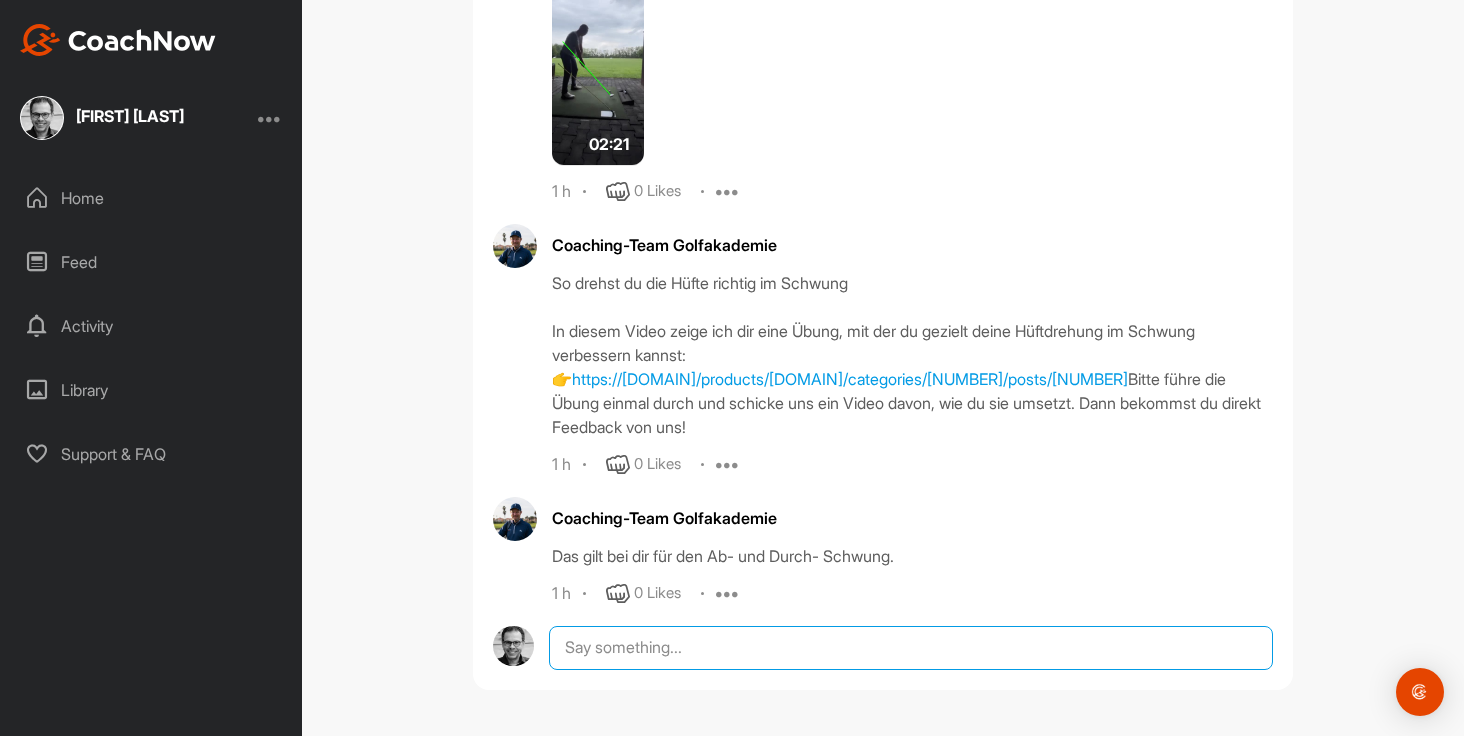 click at bounding box center (911, 648) 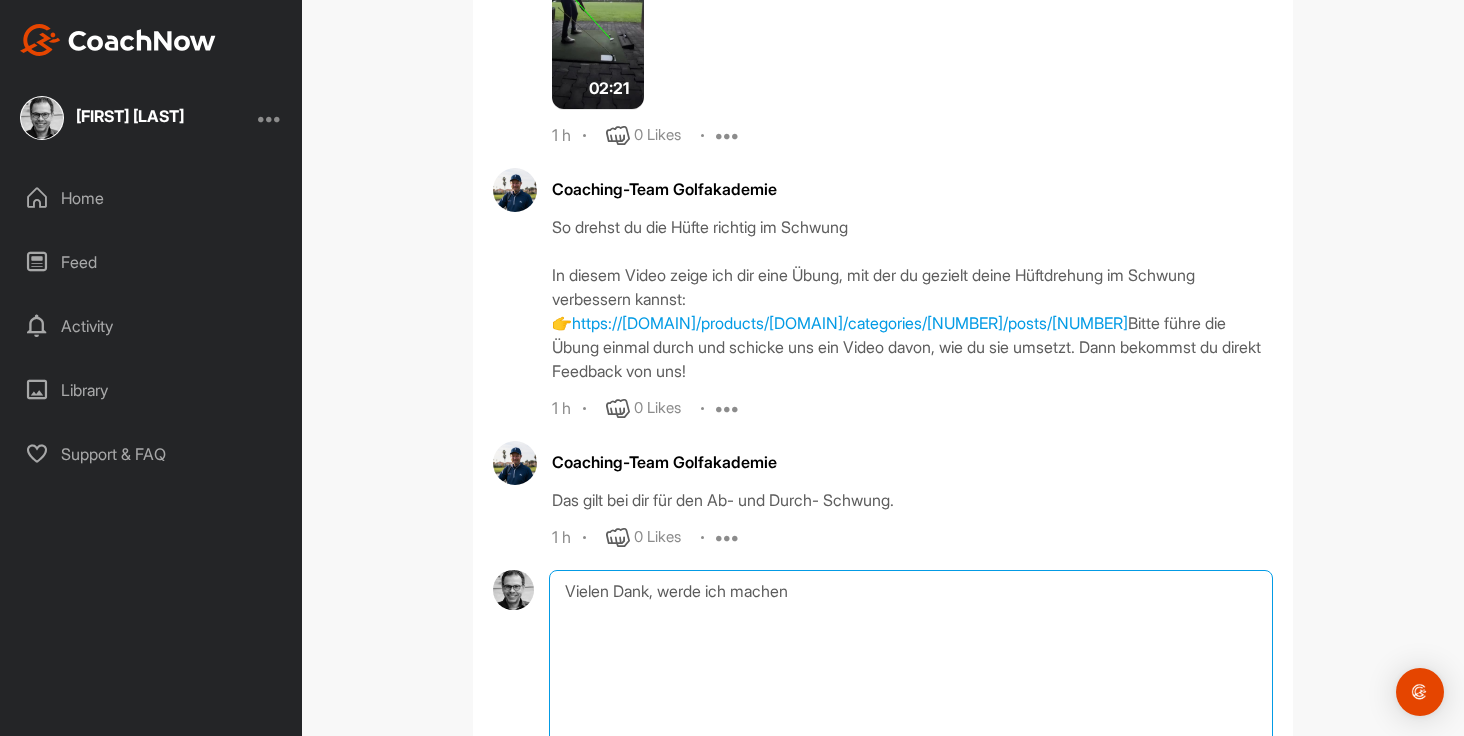 scroll, scrollTop: 1242, scrollLeft: 0, axis: vertical 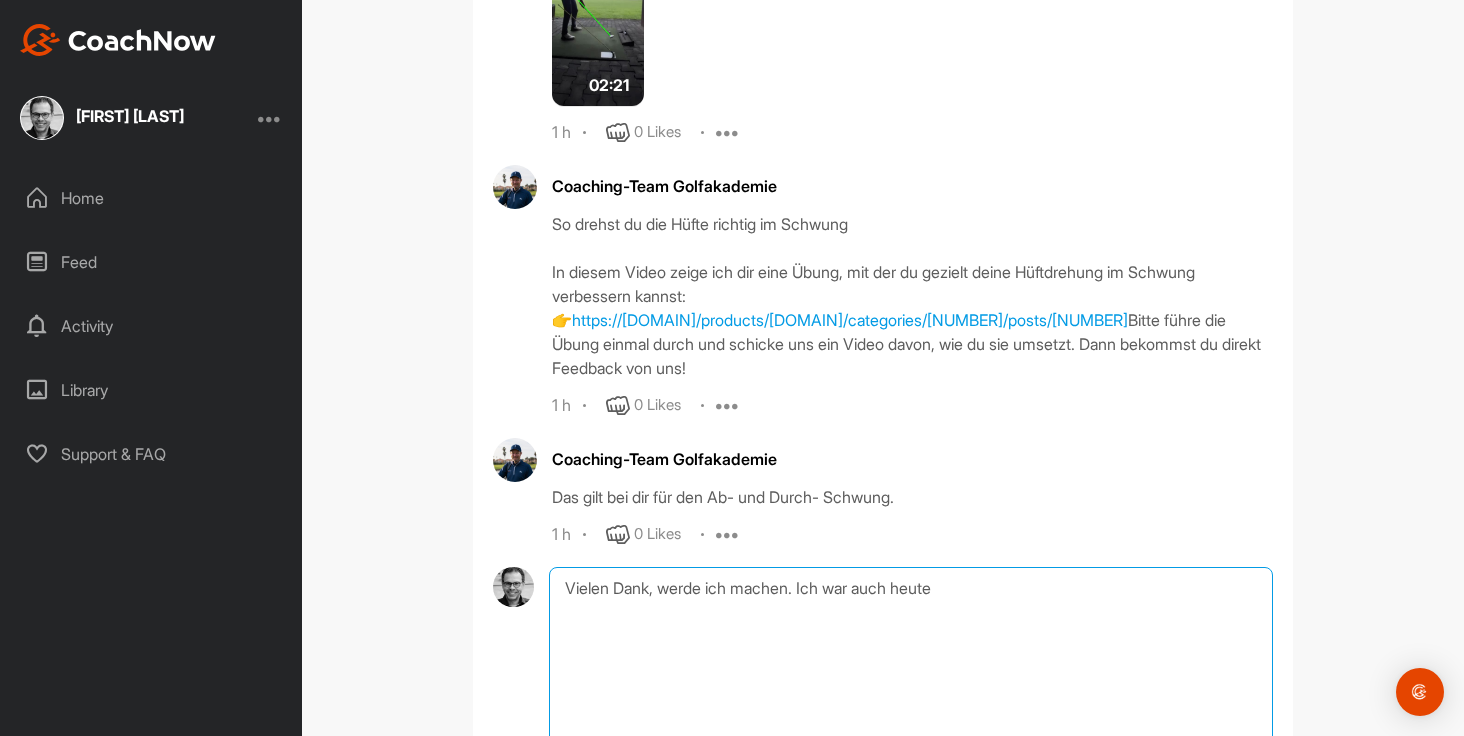 type on "Vielen Dank, werde ich machen. Ich war auch heute" 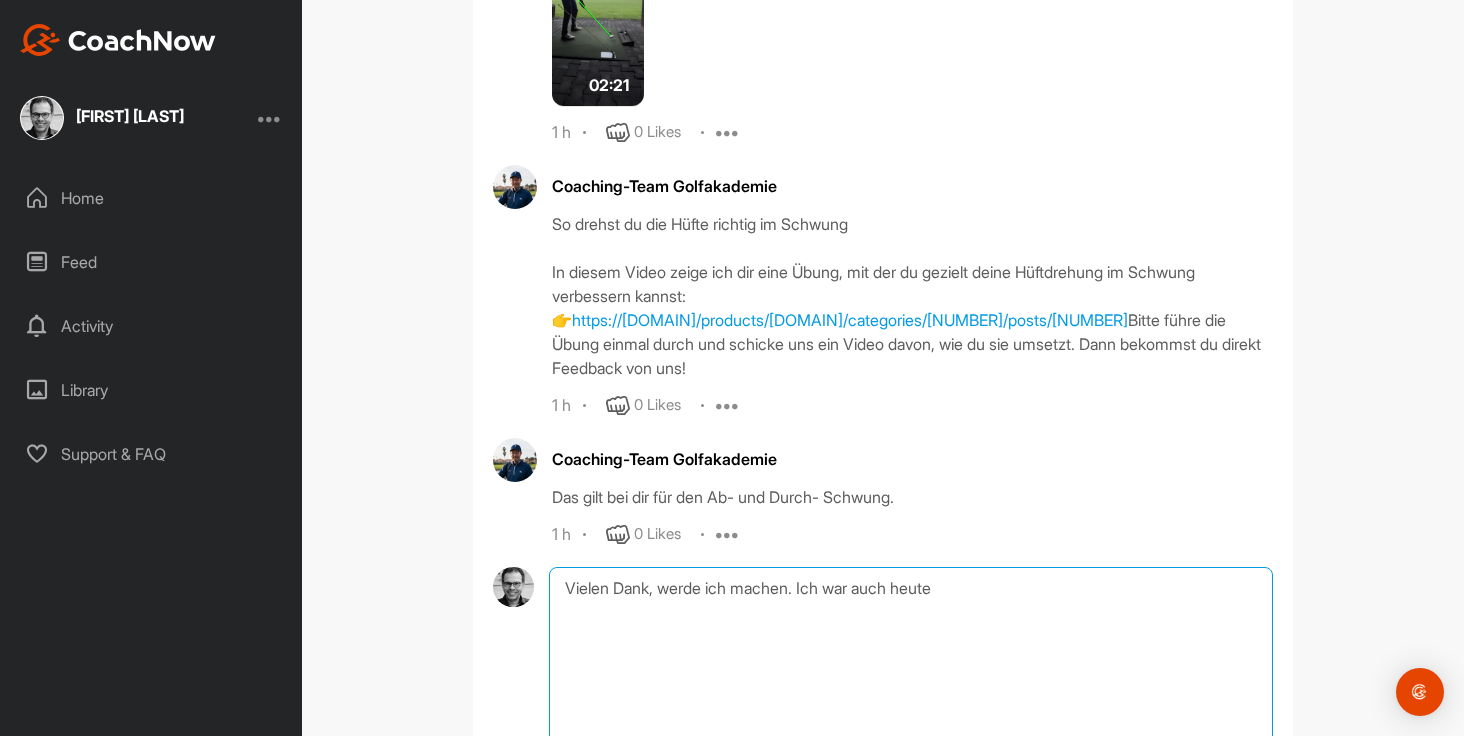 drag, startPoint x: 974, startPoint y: 619, endPoint x: 477, endPoint y: 593, distance: 497.67963 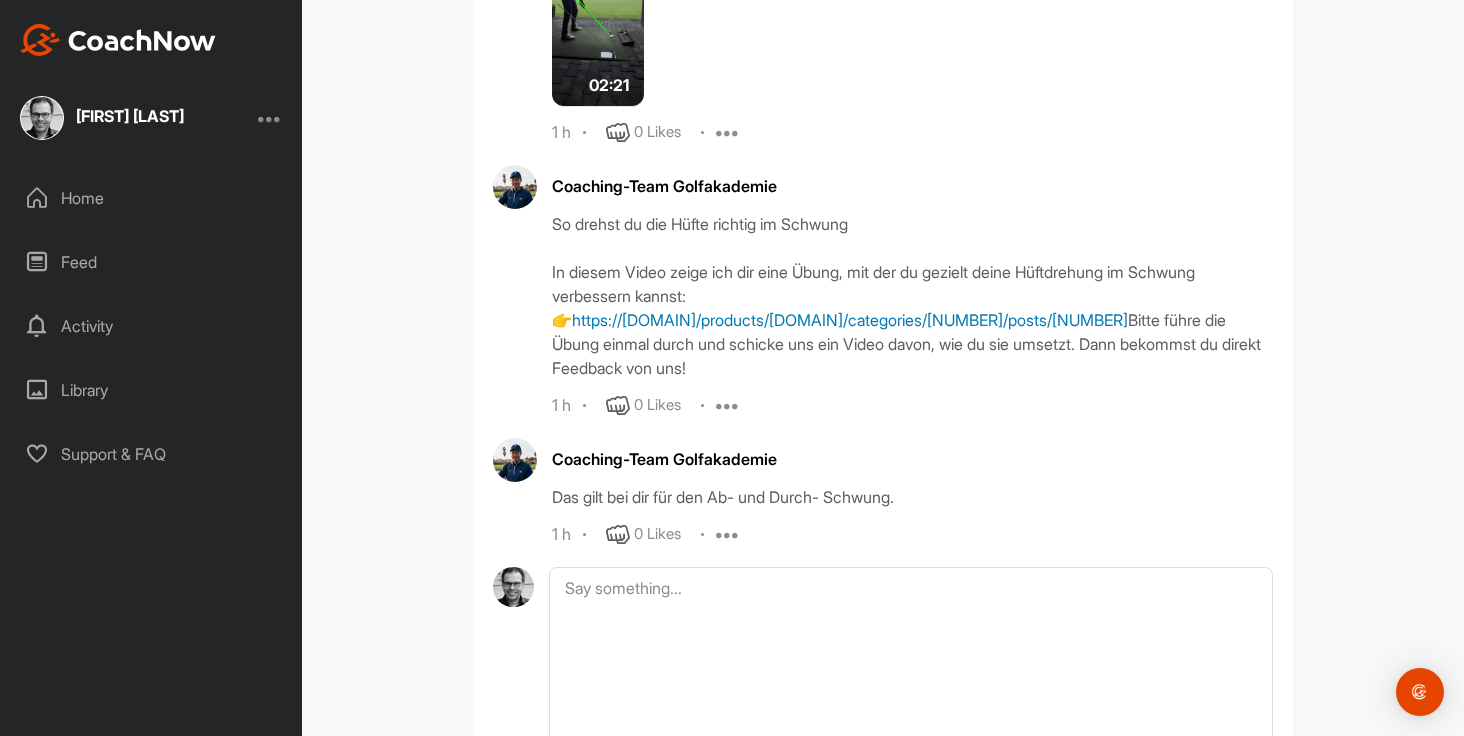 click on "https://[DOMAIN]/products/[DOMAIN]/categories/[NUMBER]/posts/[NUMBER]" at bounding box center (850, 320) 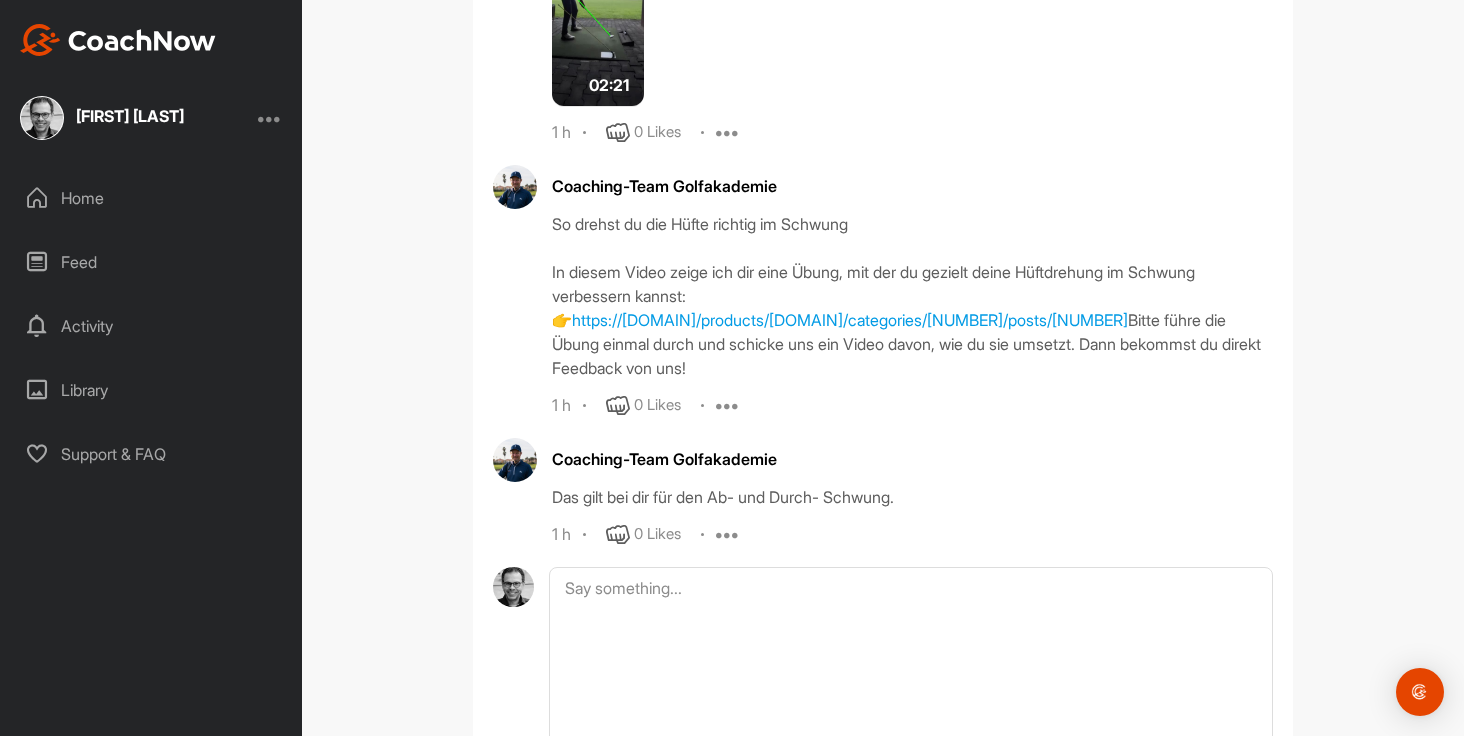 click on "Activity" at bounding box center (152, 326) 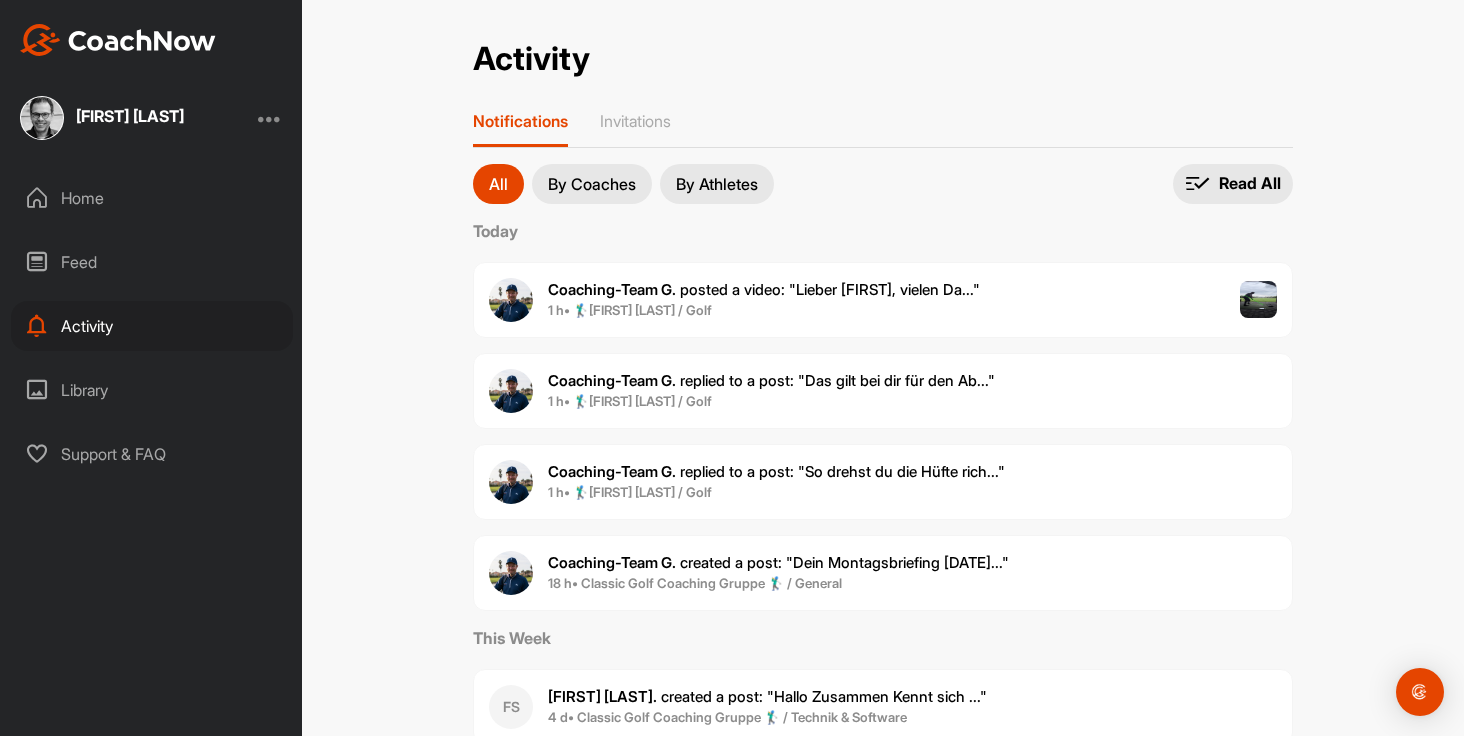 click on "Coaching-Team G.   replied to a post : "Das gilt bei dir für den Ab..."" at bounding box center [771, 380] 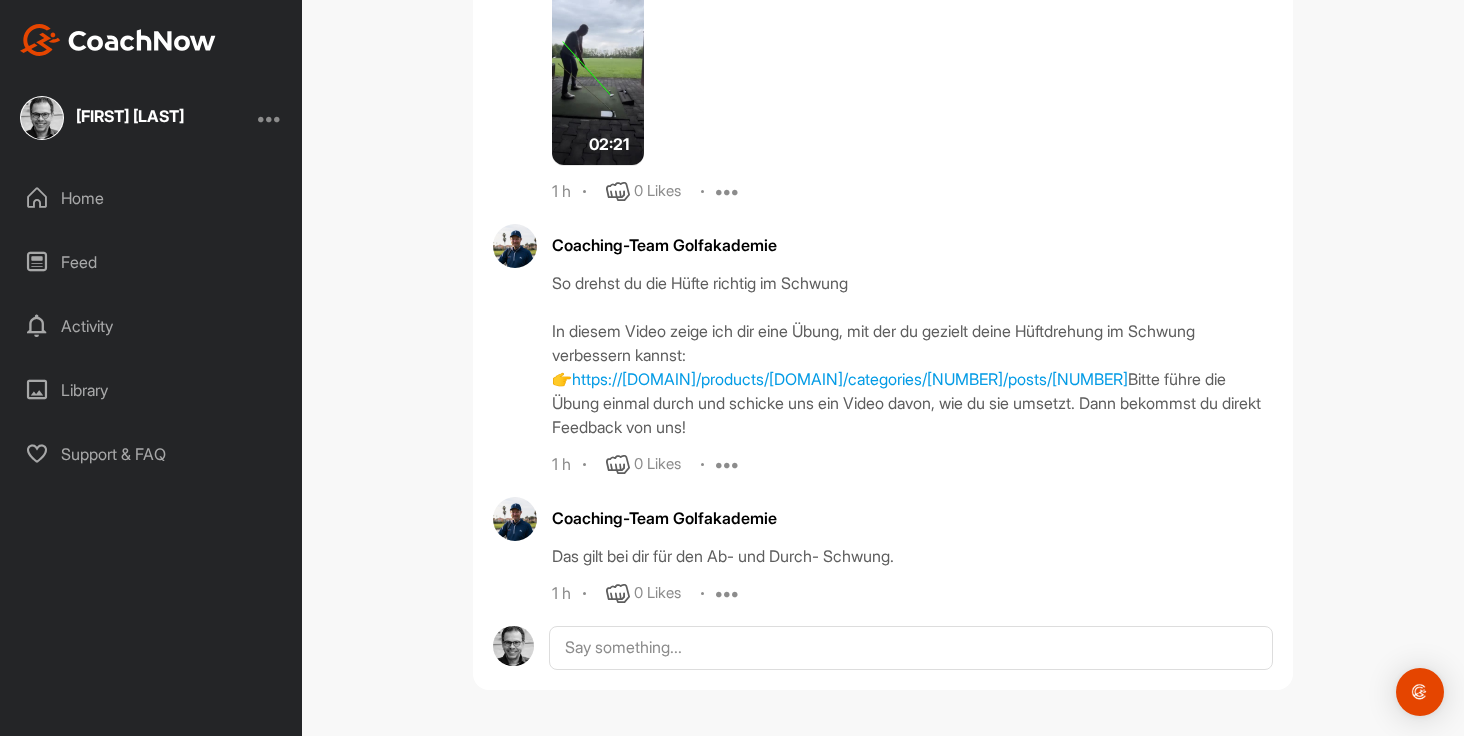 scroll, scrollTop: 1206, scrollLeft: 0, axis: vertical 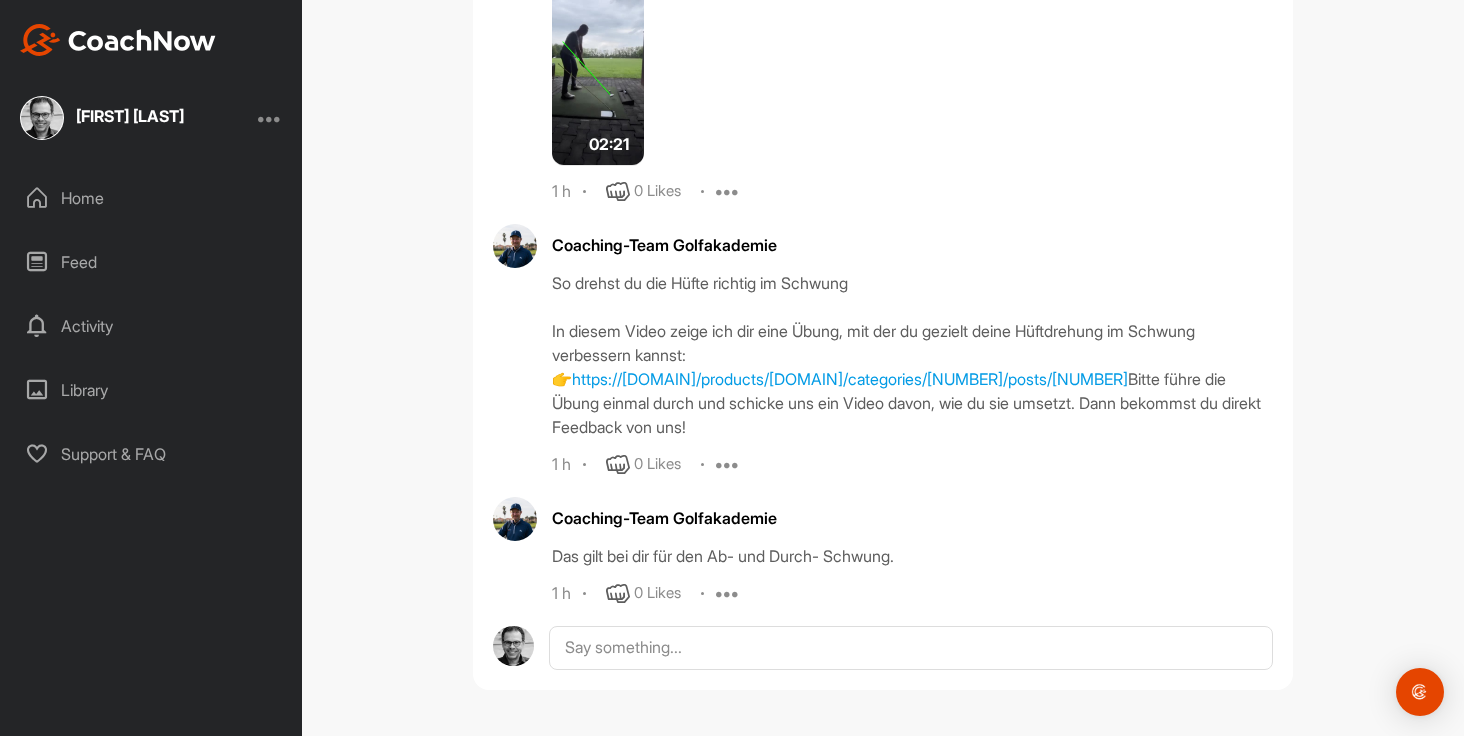 click on "Activity" at bounding box center [152, 326] 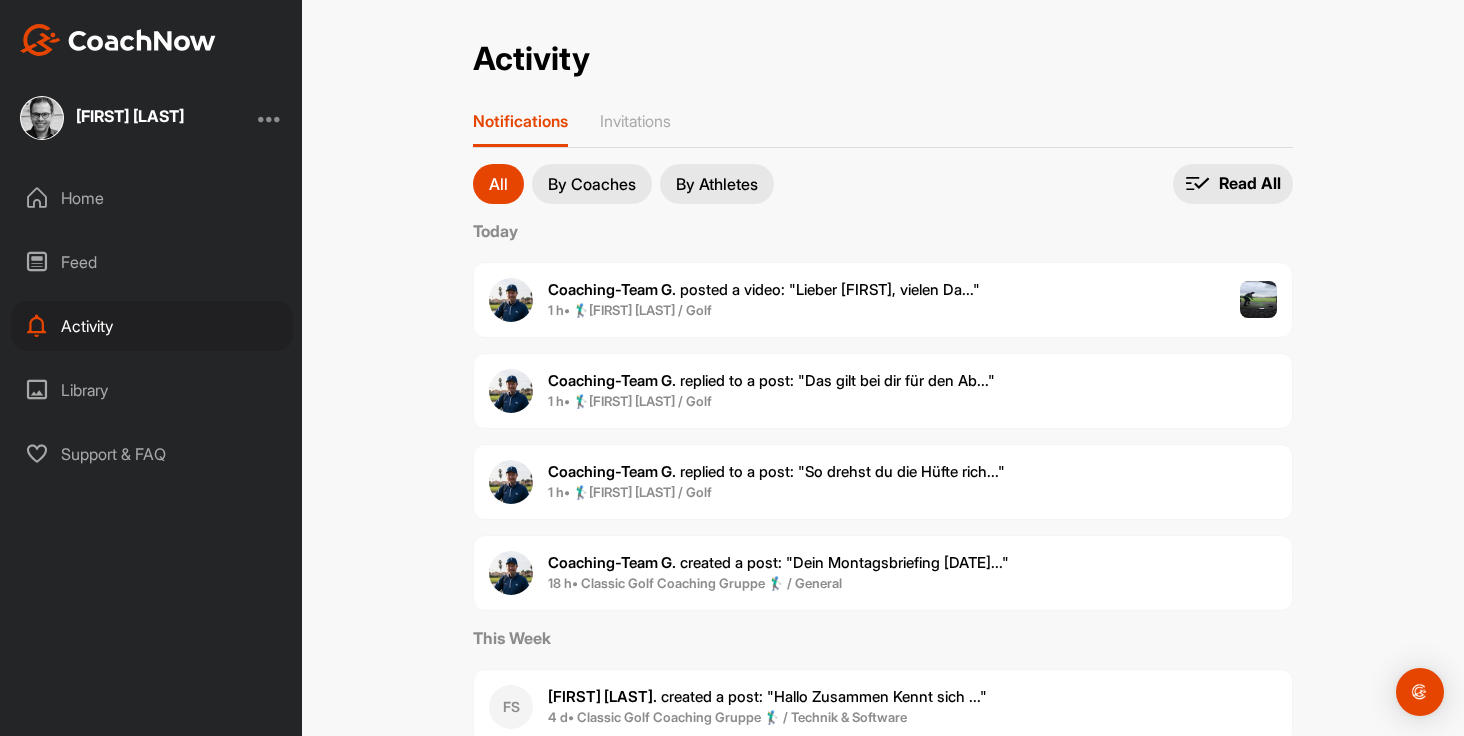 click on "Coaching-Team G.   posted a video : " Lieber [PERSON], vielen Da... "" at bounding box center [764, 289] 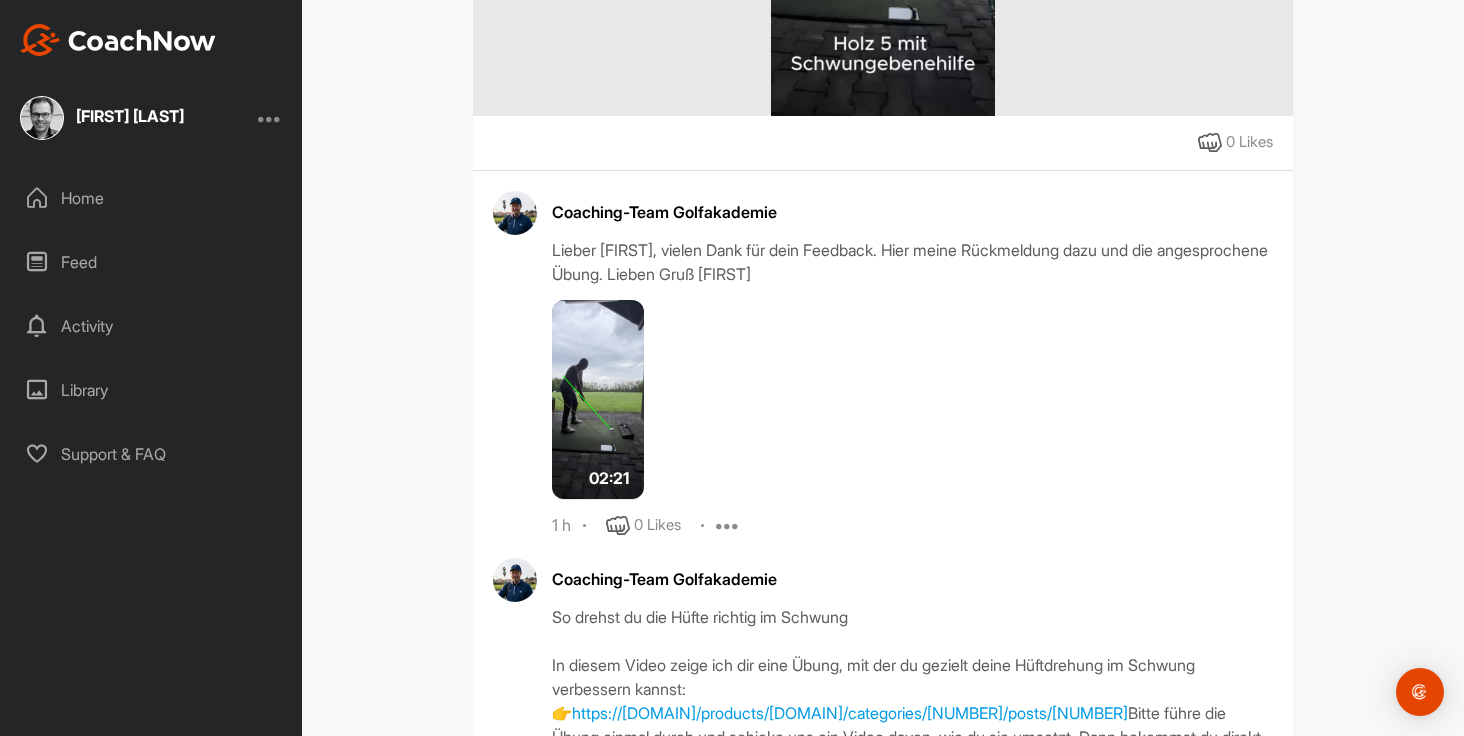 scroll, scrollTop: 860, scrollLeft: 0, axis: vertical 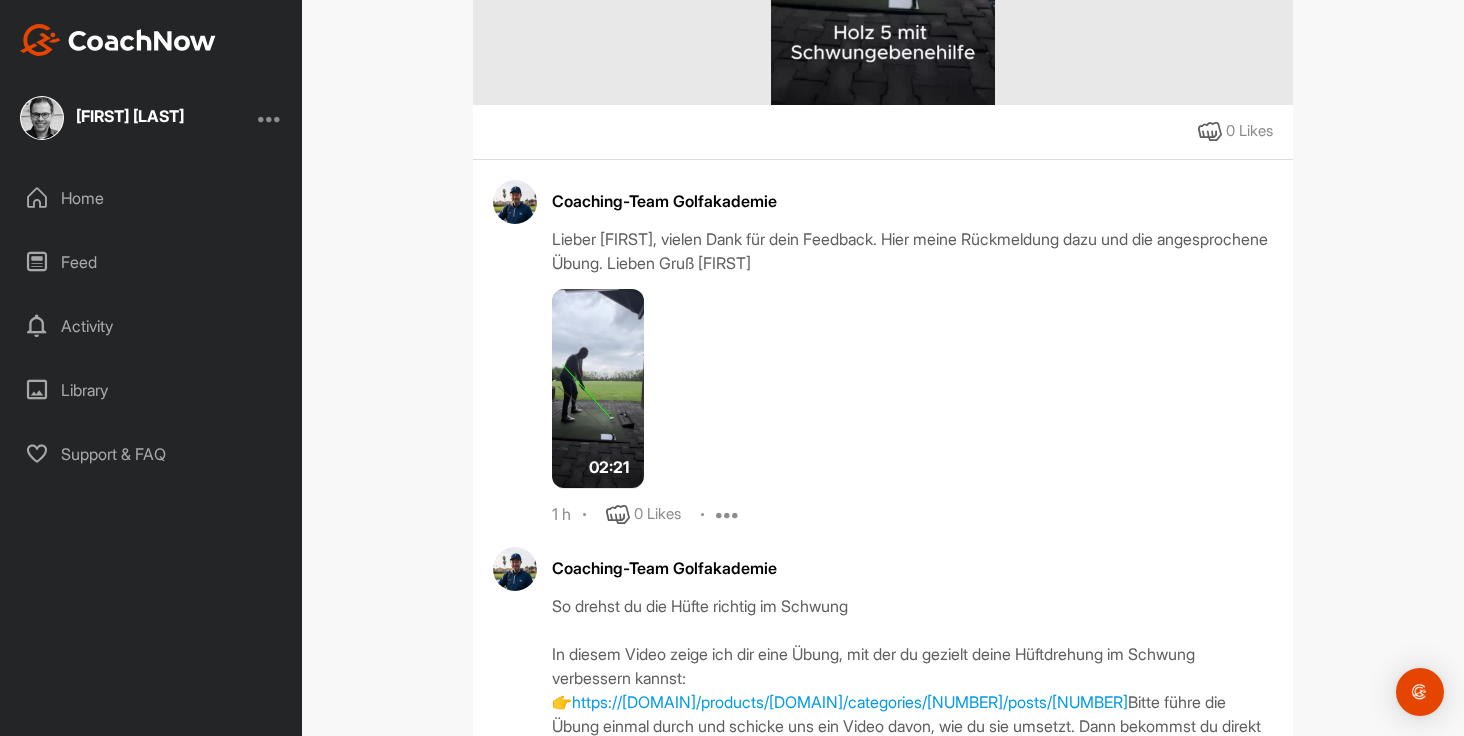 click at bounding box center [598, 389] 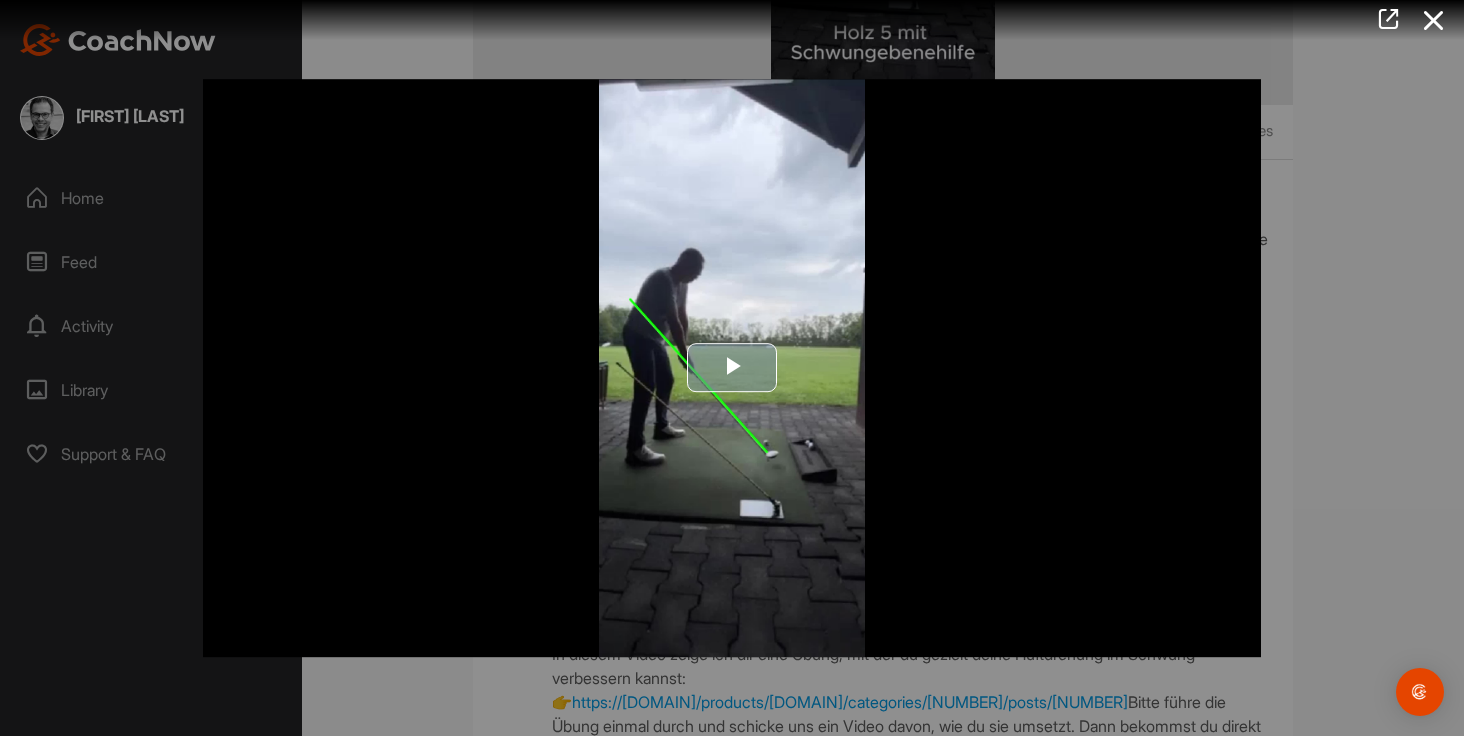 click at bounding box center (732, 368) 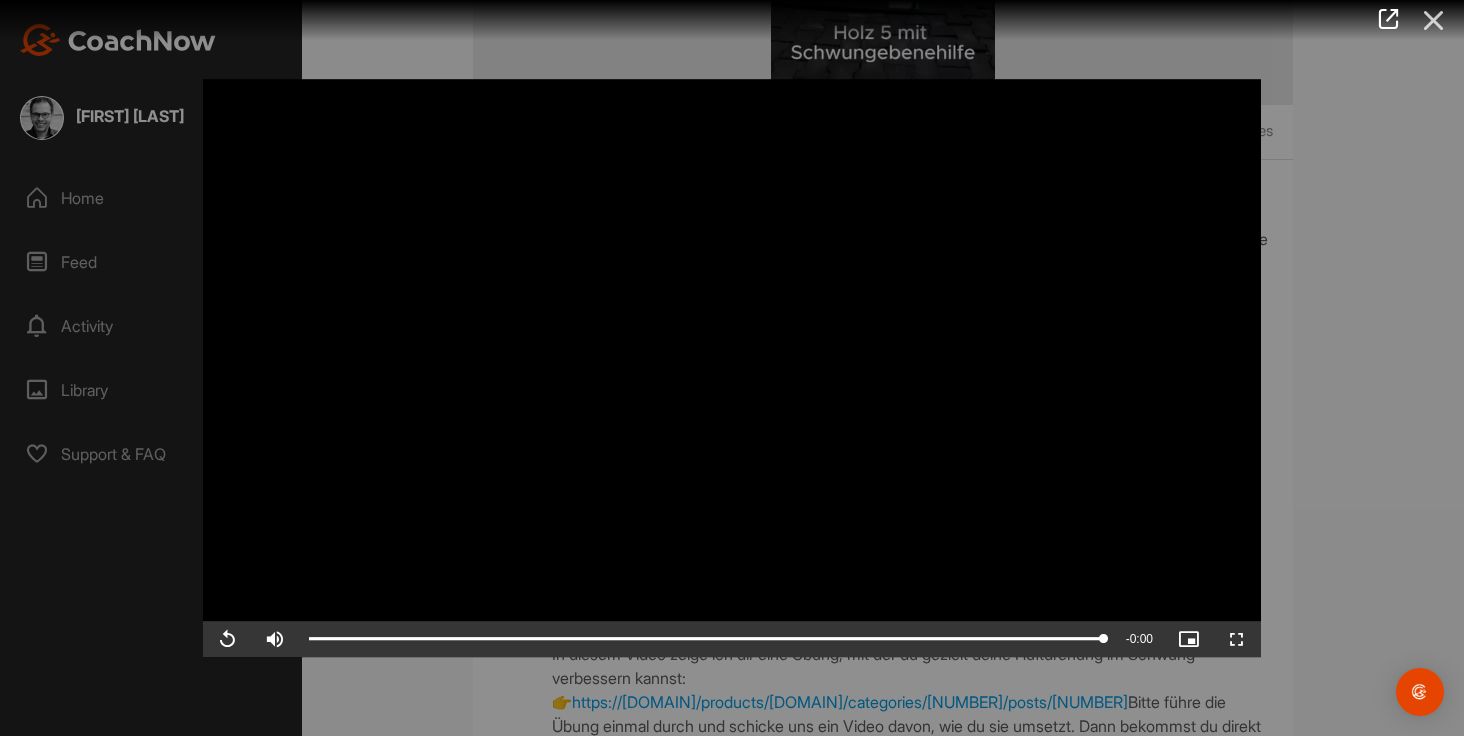 click at bounding box center [1434, 20] 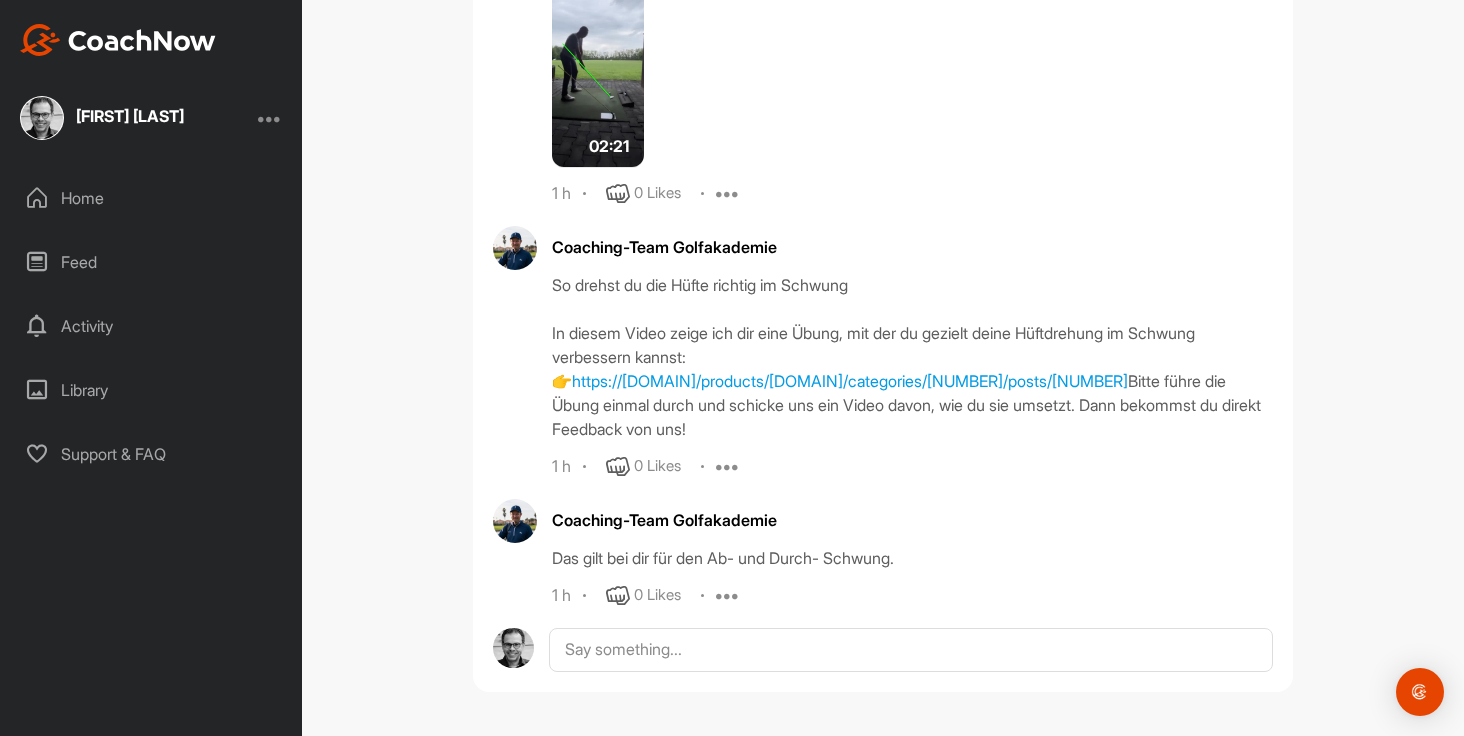 scroll, scrollTop: 1206, scrollLeft: 0, axis: vertical 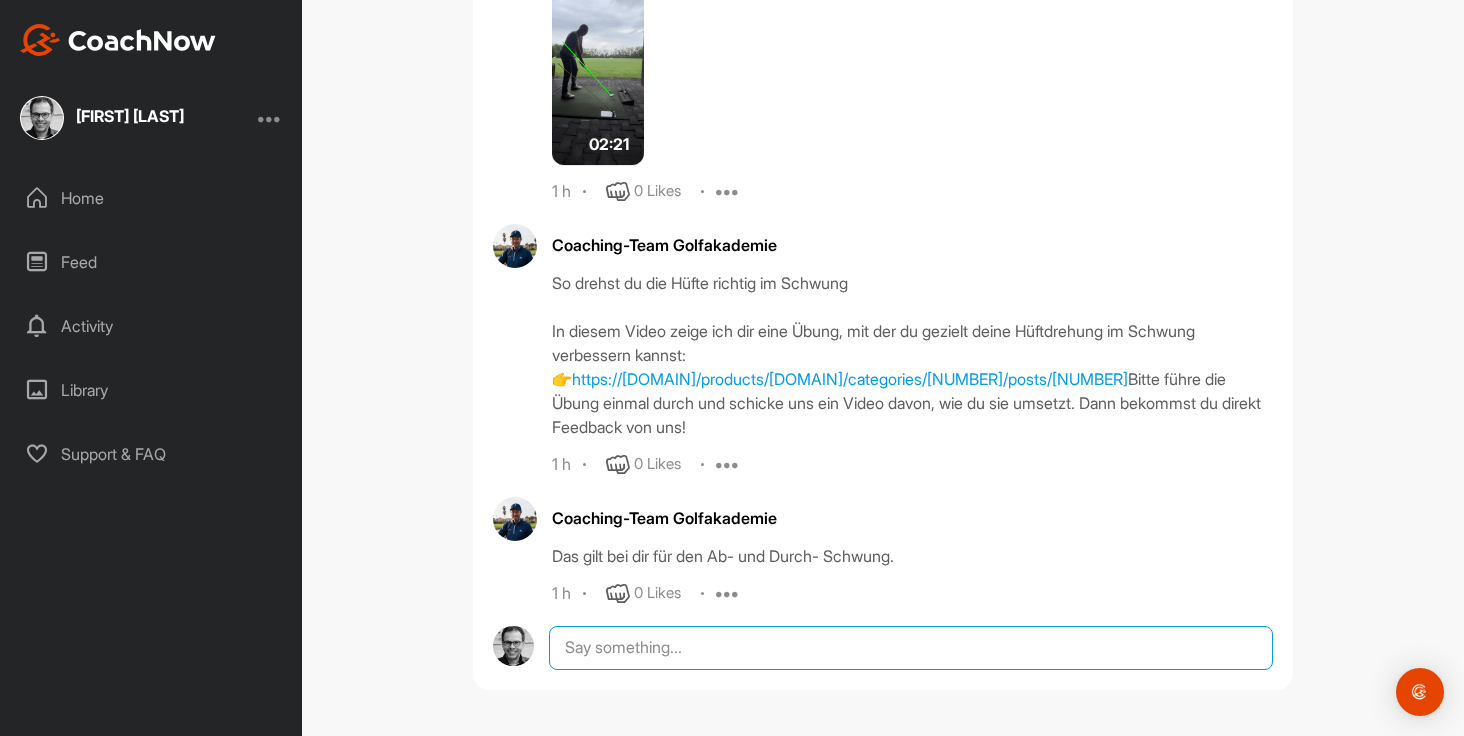 click at bounding box center (911, 648) 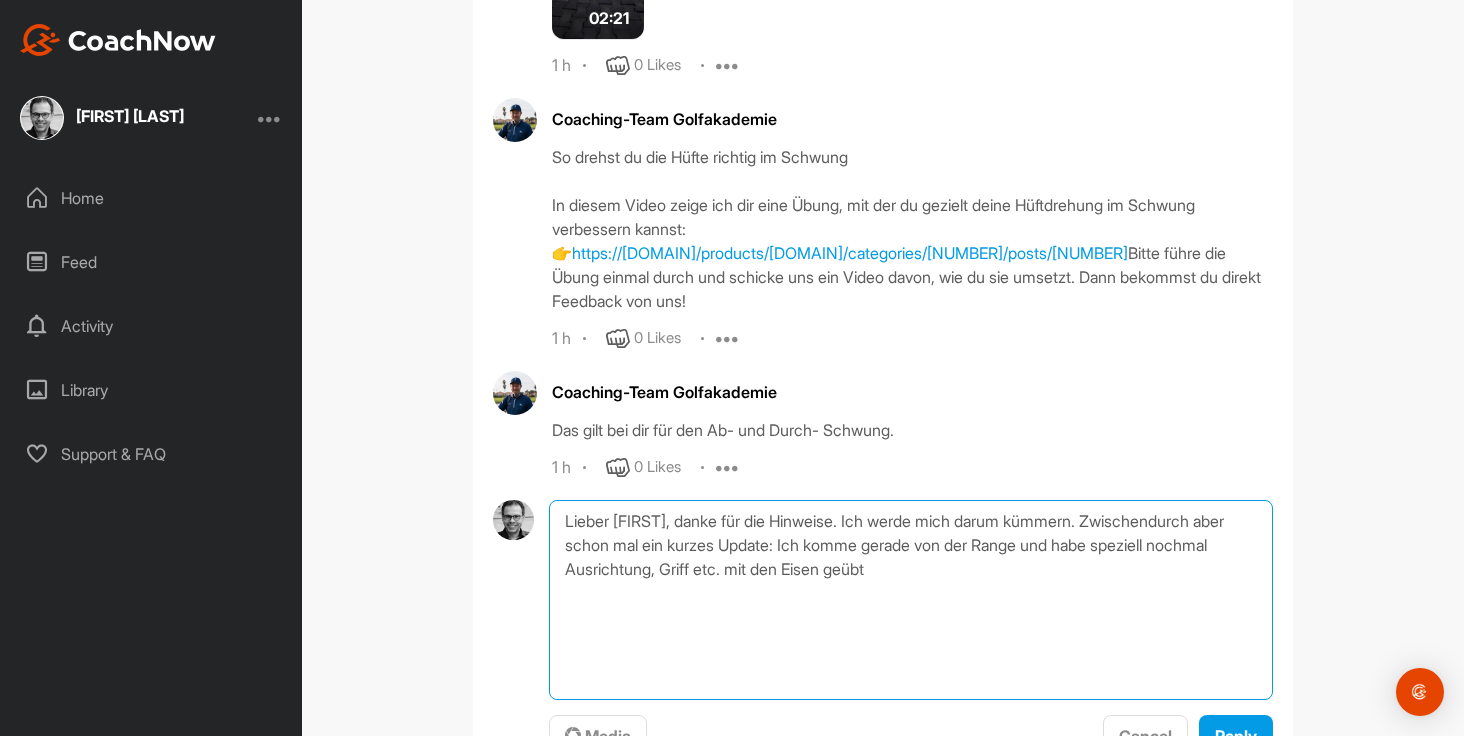 scroll, scrollTop: 1421, scrollLeft: 0, axis: vertical 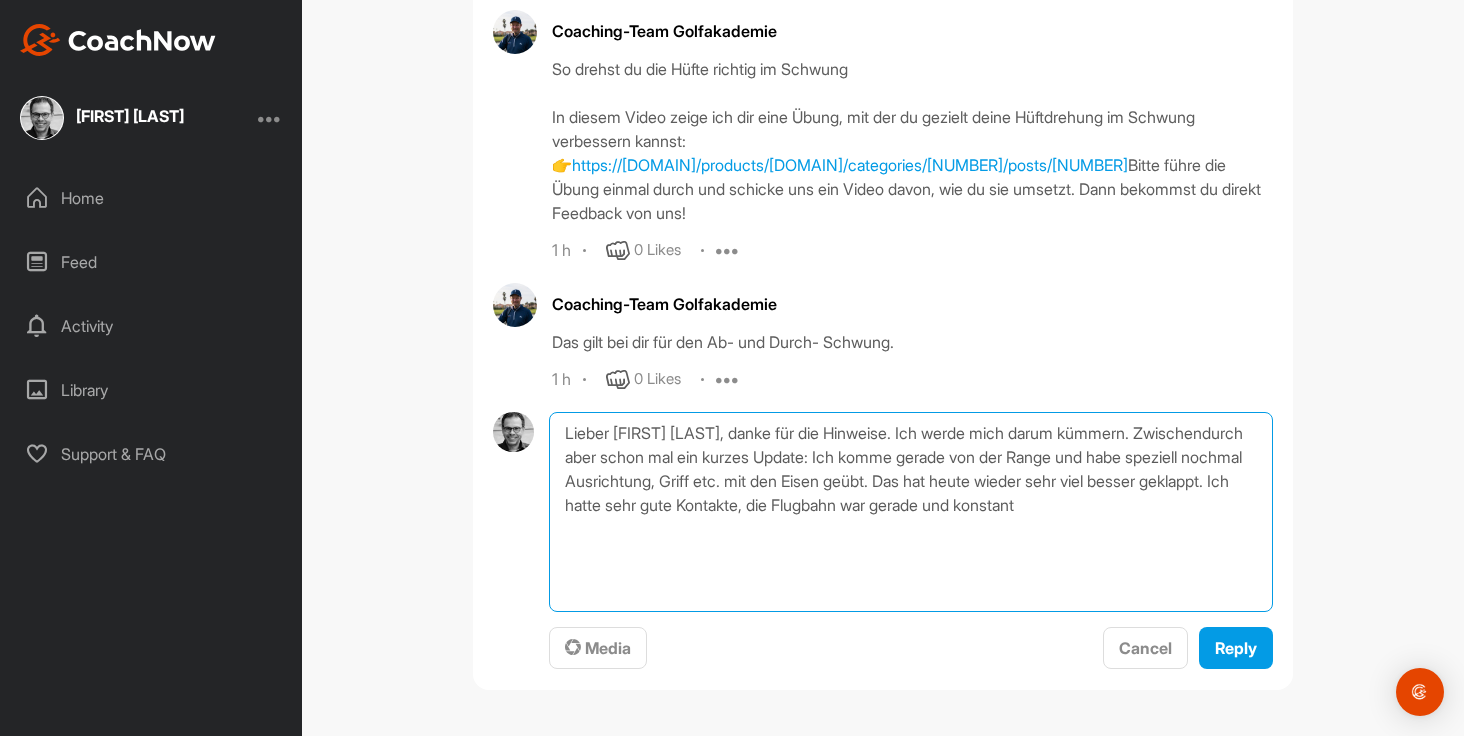 click on "Lieber [FIRST] [LAST], danke für die Hinweise. Ich werde mich darum kümmern. Zwischendurch aber schon mal ein kurzes Update: Ich komme gerade von der Range und habe speziell nochmal Ausrichtung, Griff etc. mit den Eisen geübt. Das hat heute wieder sehr viel besser geklappt. Ich hatte sehr gute Kontakte, die Flugbahn war gerade und konstant" at bounding box center (911, 512) 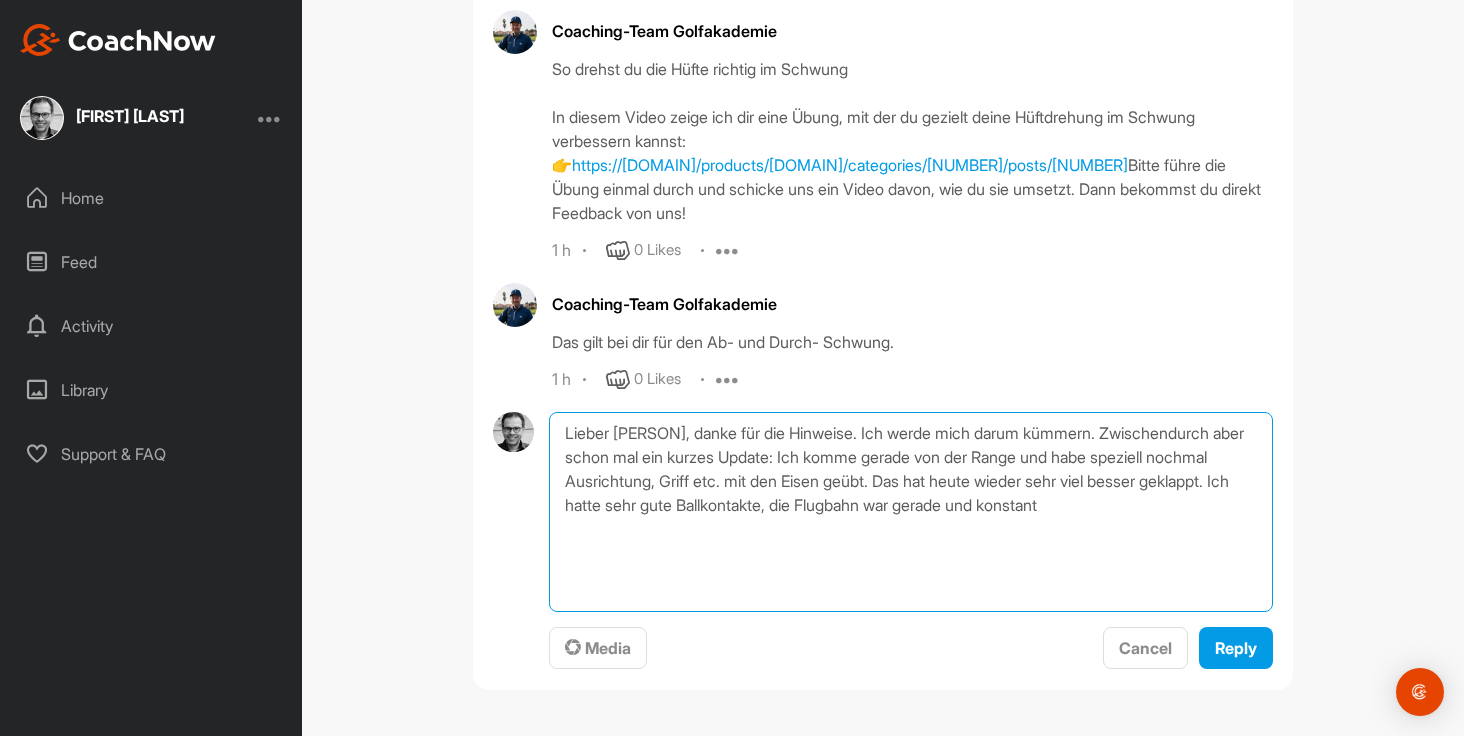 click on "Lieber [PERSON], danke für die Hinweise. Ich werde mich darum kümmern. Zwischendurch aber schon mal ein kurzes Update: Ich komme gerade von der Range und habe speziell nochmal Ausrichtung, Griff etc. mit den Eisen geübt. Das hat heute wieder sehr viel besser geklappt. Ich hatte sehr gute Ballkontakte, die Flugbahn war gerade und konstant" at bounding box center (911, 512) 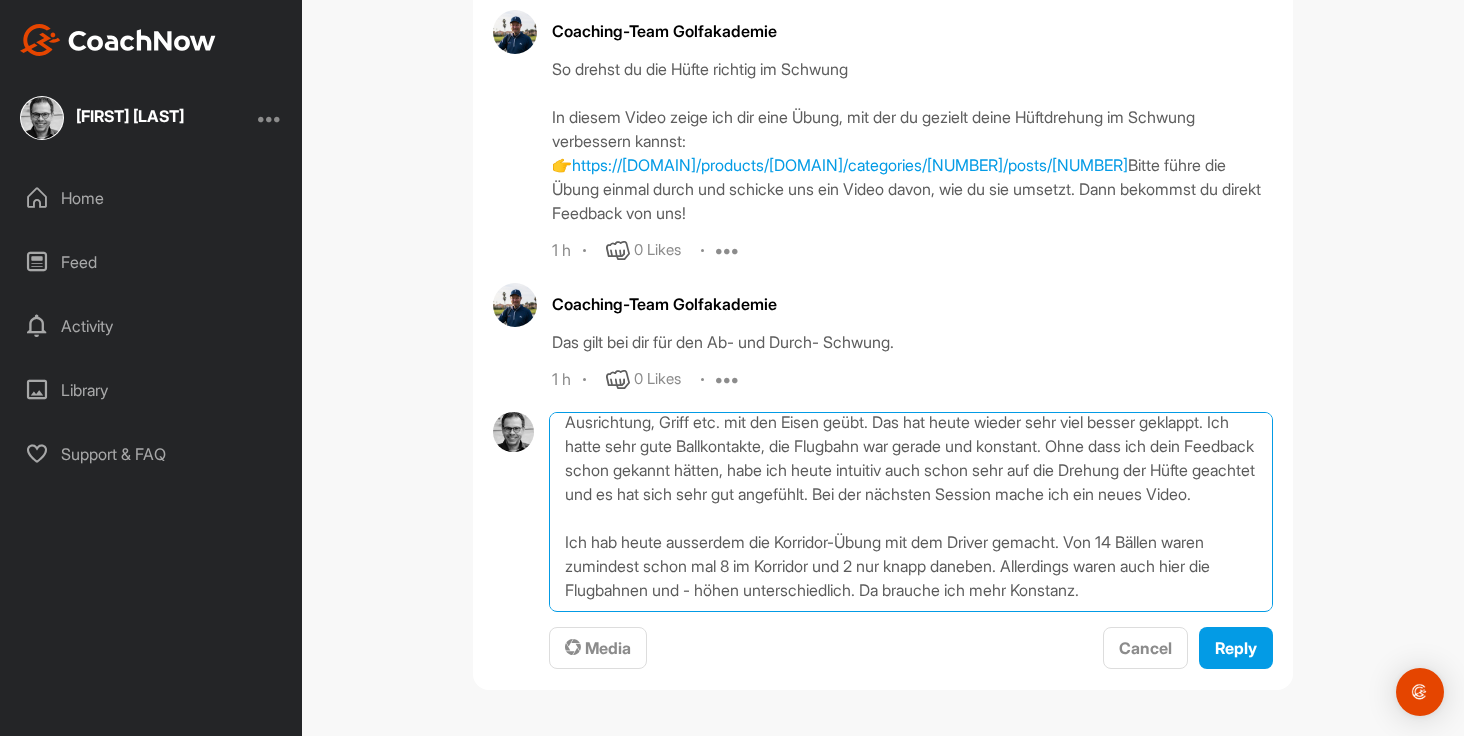 scroll, scrollTop: 81, scrollLeft: 0, axis: vertical 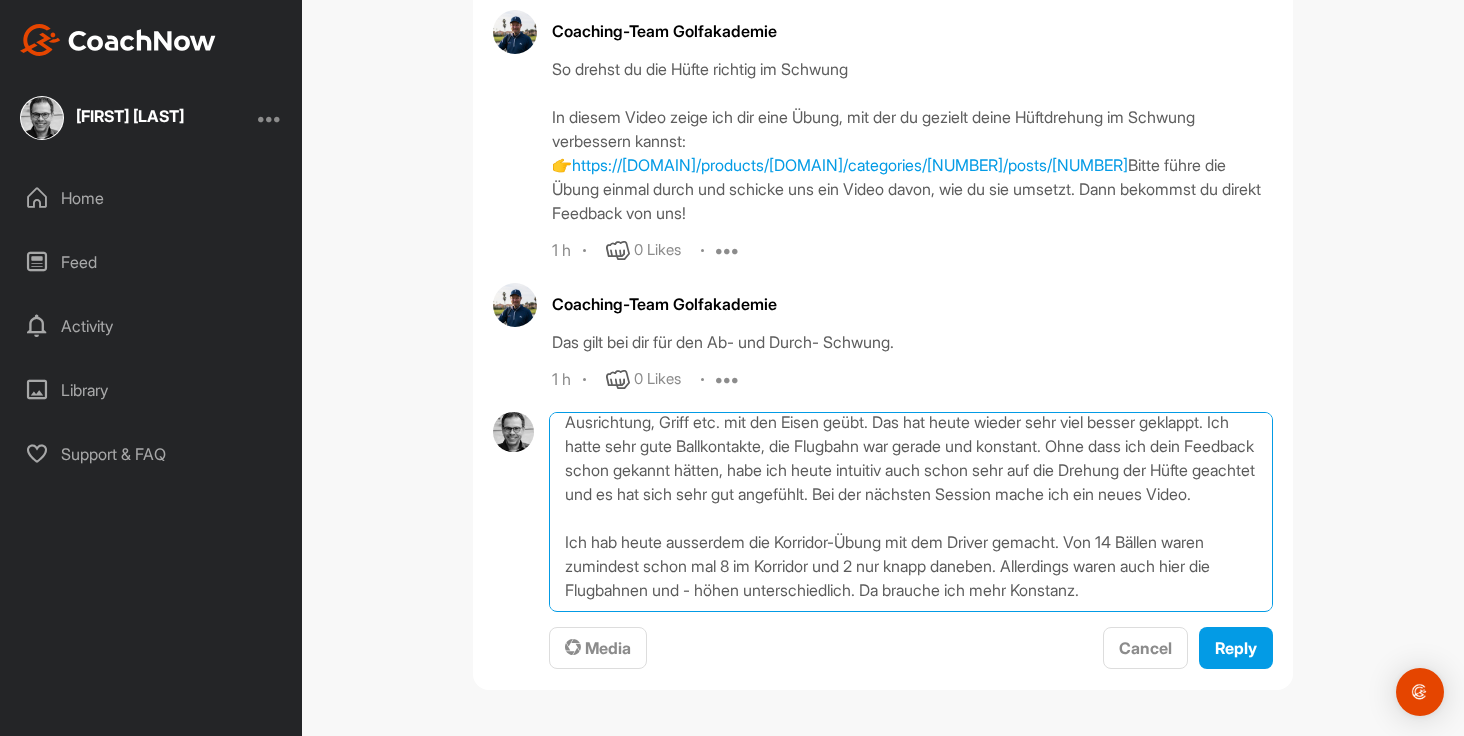 click on "Lieber [FIRST], danke für die Hinweise. Ich werde mich darum kümmern. Zwischendurch aber schon mal ein kurzes Update: Ich komme gerade von der Range und habe speziell nochmal Ausrichtung, Griff etc. mit den Eisen geübt. Das hat heute wieder sehr viel besser geklappt. Ich hatte sehr gute Ballkontakte, die Flugbahn war gerade und konstant. Ohne dass ich dein Feedback schon gekannt hätten, habe ich heute intuitiv auch schon sehr auf die Drehung der Hüfte geachtet und es hat sich sehr gut angefühlt. Bei der nächsten Session mache ich ein neues Video.
Ich hab heute ausserdem die Korridor-Übung mit dem Driver gemacht. Von 14 Bällen waren zumindest schon mal 8 im Korridor und 2 nur knapp daneben. Allerdings waren auch hier die Flugbahnen und - höhen unterschiedlich. Da brauche ich mehr Konstanz." at bounding box center [911, 512] 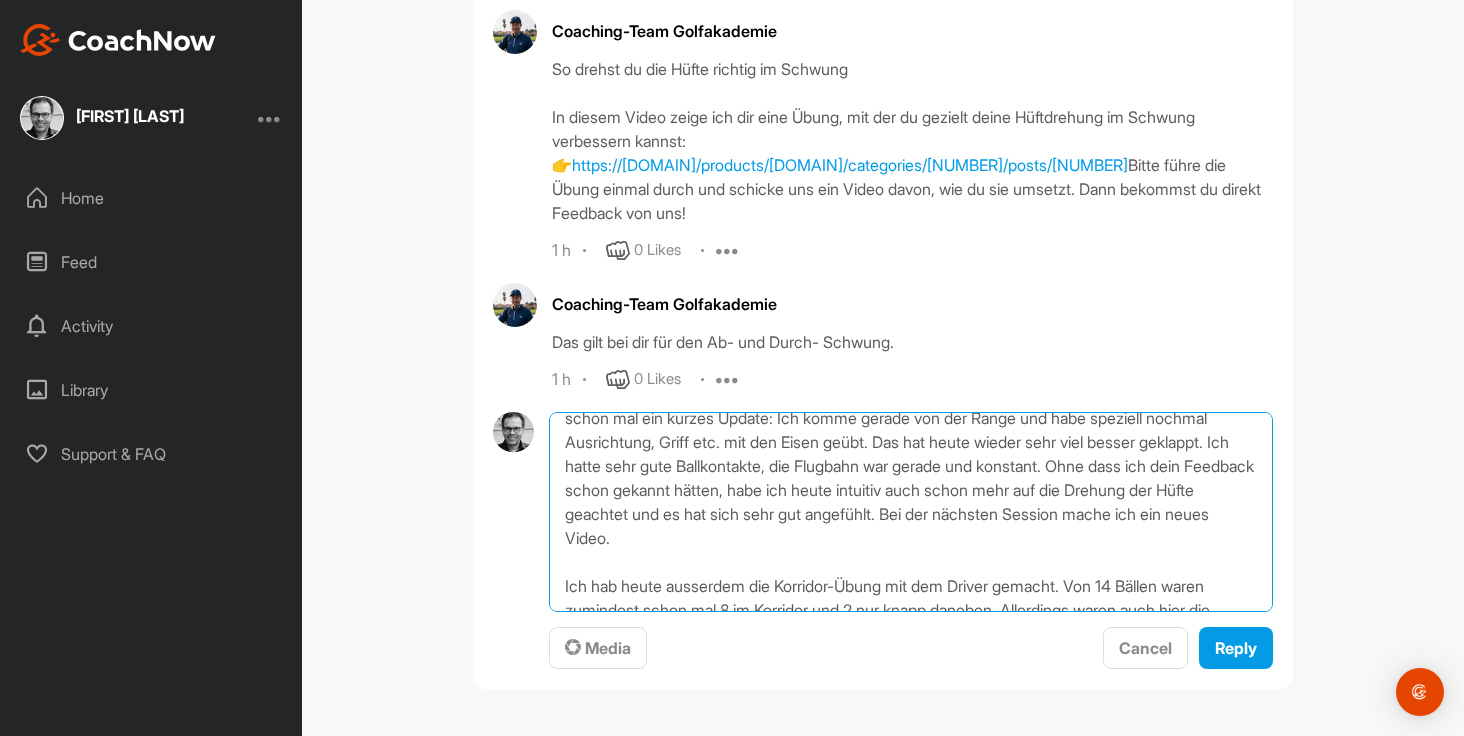 scroll, scrollTop: 83, scrollLeft: 0, axis: vertical 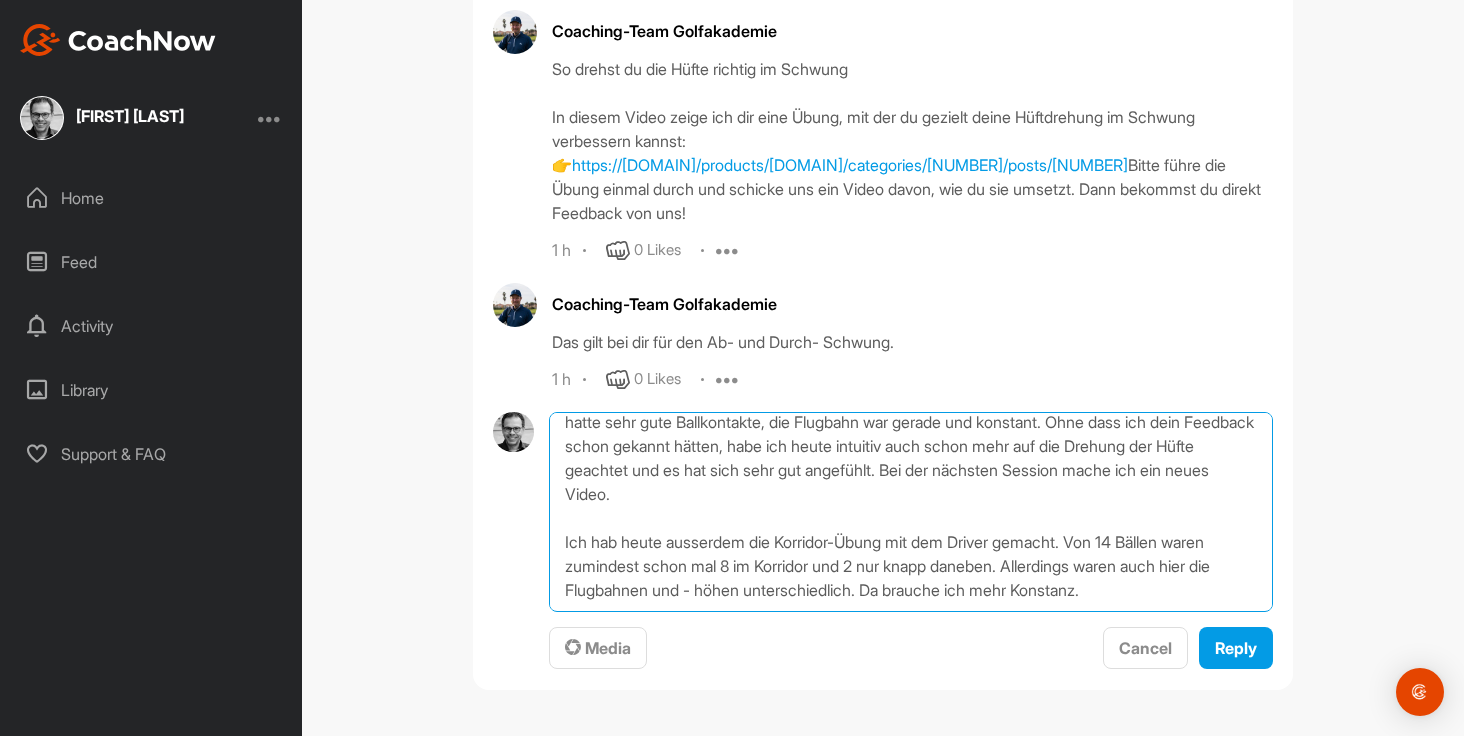 click on "Lieber [FIRST], danke für die Hinweise. Ich werde mich darum kümmern. Zwischendurch aber schon mal ein kurzes Update: Ich komme gerade von der Range und habe speziell nochmal Ausrichtung, Griff etc. mit den Eisen geübt. Das hat heute wieder sehr viel besser geklappt. Ich hatte sehr gute Ballkontakte, die Flugbahn war gerade und konstant. Ohne dass ich dein Feedback schon gekannt hätten, habe ich heute intuitiv auch schon mehr auf die Drehung der Hüfte geachtet und es hat sich sehr gut angefühlt. Bei der nächsten Session mache ich ein neues Video.
Ich hab heute ausserdem die Korridor-Übung mit dem Driver gemacht. Von 14 Bällen waren zumindest schon mal 8 im Korridor und 2 nur knapp daneben. Allerdings waren auch hier die Flugbahnen und - höhen unterschiedlich. Da brauche ich mehr Konstanz." at bounding box center [911, 512] 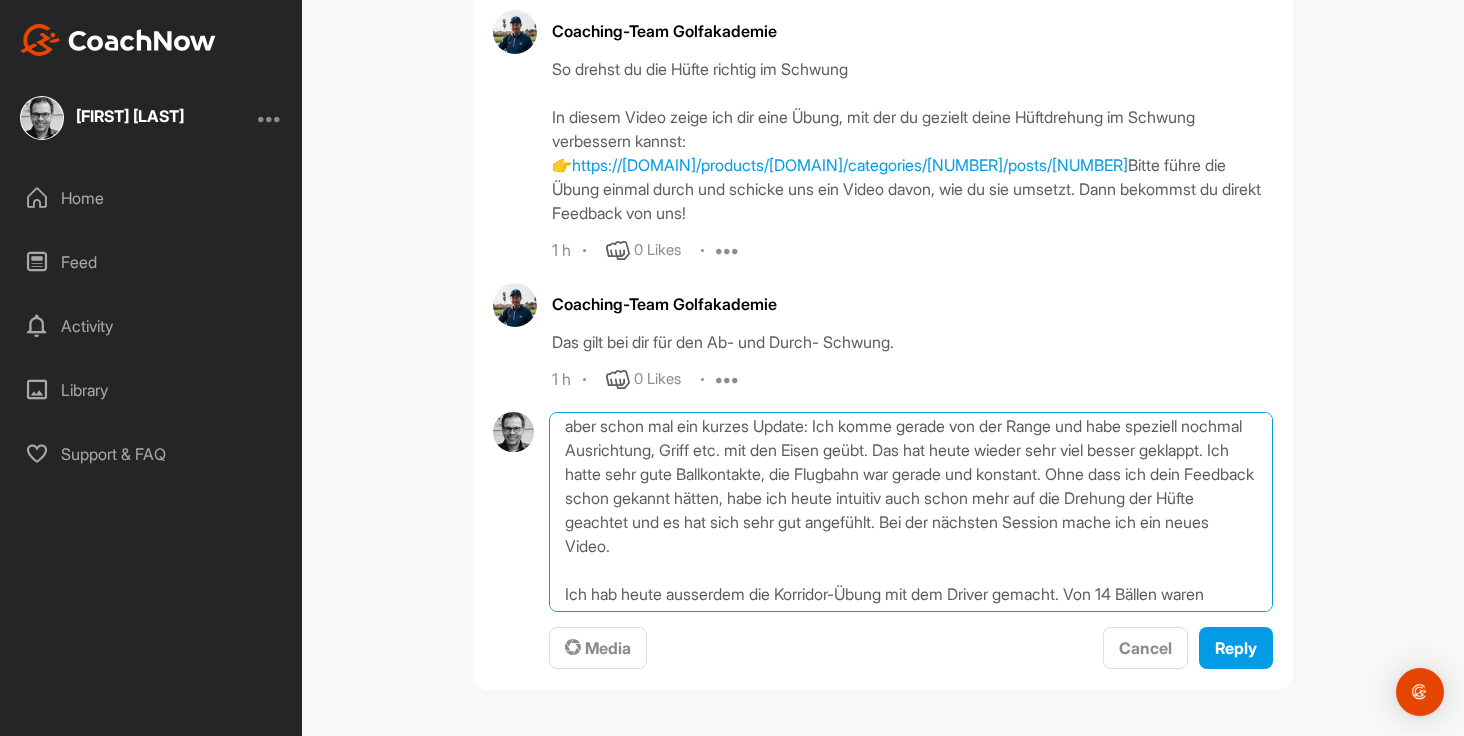 scroll, scrollTop: 61, scrollLeft: 0, axis: vertical 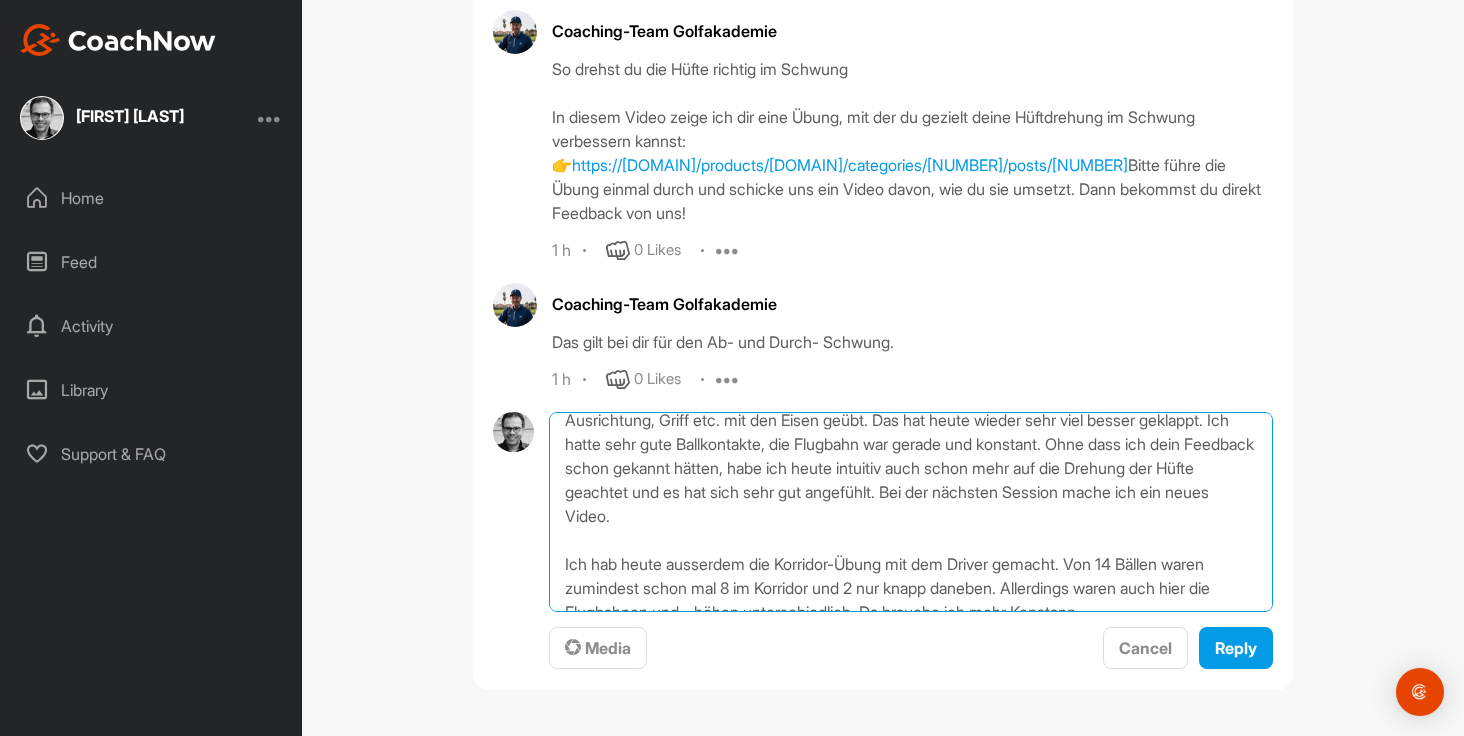 click on "Lieber [FIRST] [LAST], danke für die Hinweise. Ich werde mich darum kümmern. Zwischendurch aber schon mal ein kurzes Update: Ich komme gerade von der Range und habe speziell nochmal Ausrichtung, Griff etc. mit den Eisen geübt. Das hat heute wieder sehr viel besser geklappt. Ich hatte sehr gute Ballkontakte, die Flugbahn war gerade und konstant. Ohne dass ich dein Feedback schon gekannt hätten, habe ich heute intuitiv auch schon mehr auf die Drehung der Hüfte geachtet und es hat sich sehr gut angefühlt. Bei der nächsten Session mache ich ein neues Video.
Ich hab heute ausserdem die Korridor-Übung mit dem Driver gemacht. Von 14 Bällen waren zumindest schon mal 8 im Korridor und 2 nur knapp daneben. Allerdings waren auch hier die Flugbahnen und - höhen unterschiedlich. Da brauche ich mehr Konstanz.
Viele Grüße und Glückwunsch zur Unterspielung am Wochenende, [FIRST]" at bounding box center (911, 512) 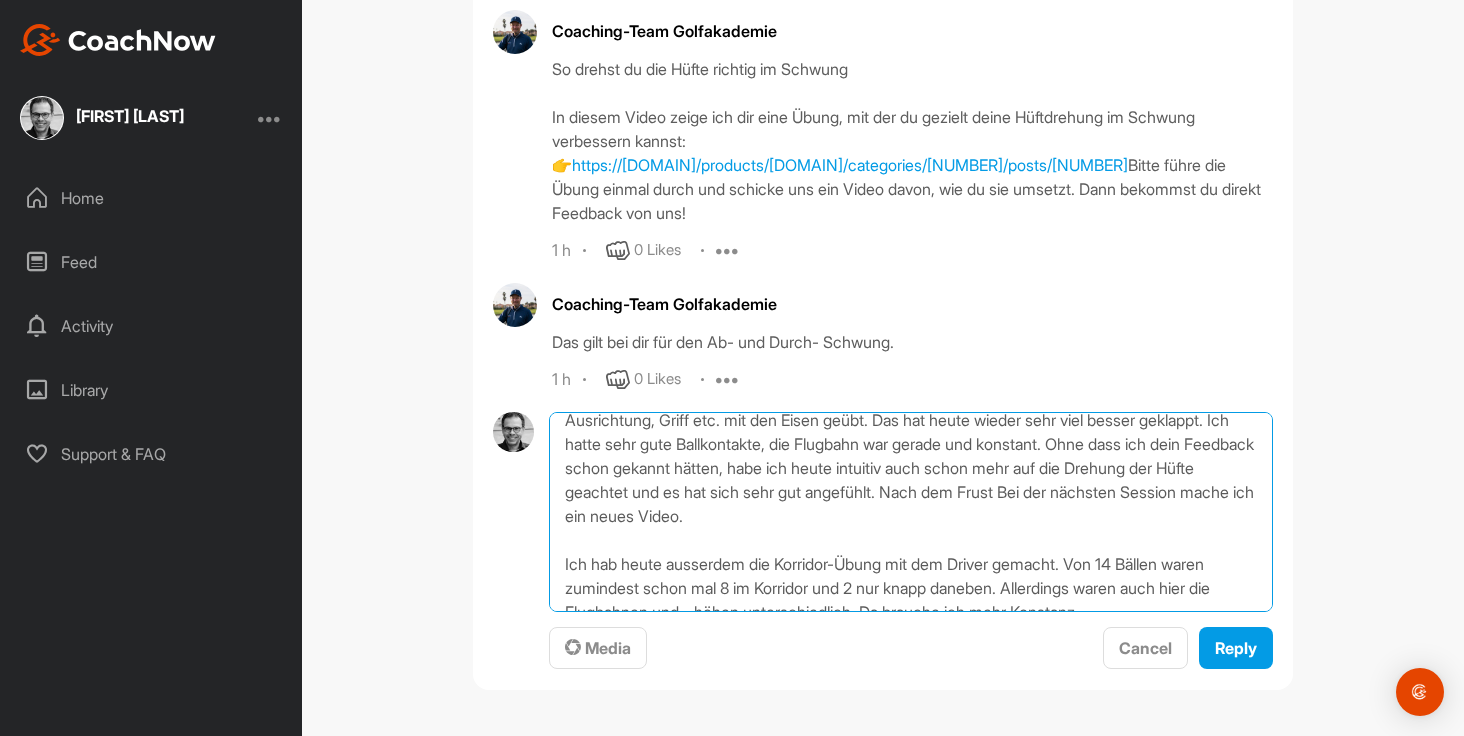click on "Lieber [FIRST] [LAST], danke für die Hinweise. Ich werde mich darum kümmern. Zwischendurch aber schon mal ein kurzes Update: Ich komme gerade von der Range und habe speziell nochmal Ausrichtung, Griff etc. mit den Eisen geübt. Das hat heute wieder sehr viel besser geklappt. Ich hatte sehr gute Ballkontakte, die Flugbahn war gerade und konstant. Ohne dass ich dein Feedback schon gekannt hätten, habe ich heute intuitiv auch schon mehr auf die Drehung der Hüfte geachtet und es hat sich sehr gut angefühlt. Nach dem Frust Bei der nächsten Session mache ich ein neues Video.
Ich hab heute ausserdem die Korridor-Übung mit dem Driver gemacht. Von 14 Bällen waren zumindest schon mal 8 im Korridor und 2 nur knapp daneben. Allerdings waren auch hier die Flugbahnen und - höhen unterschiedlich. Da brauche ich mehr Konstanz.
Viele Grüße und Glückwunsch zur Unterspielung am Wochenende, [FIRST]" at bounding box center [911, 512] 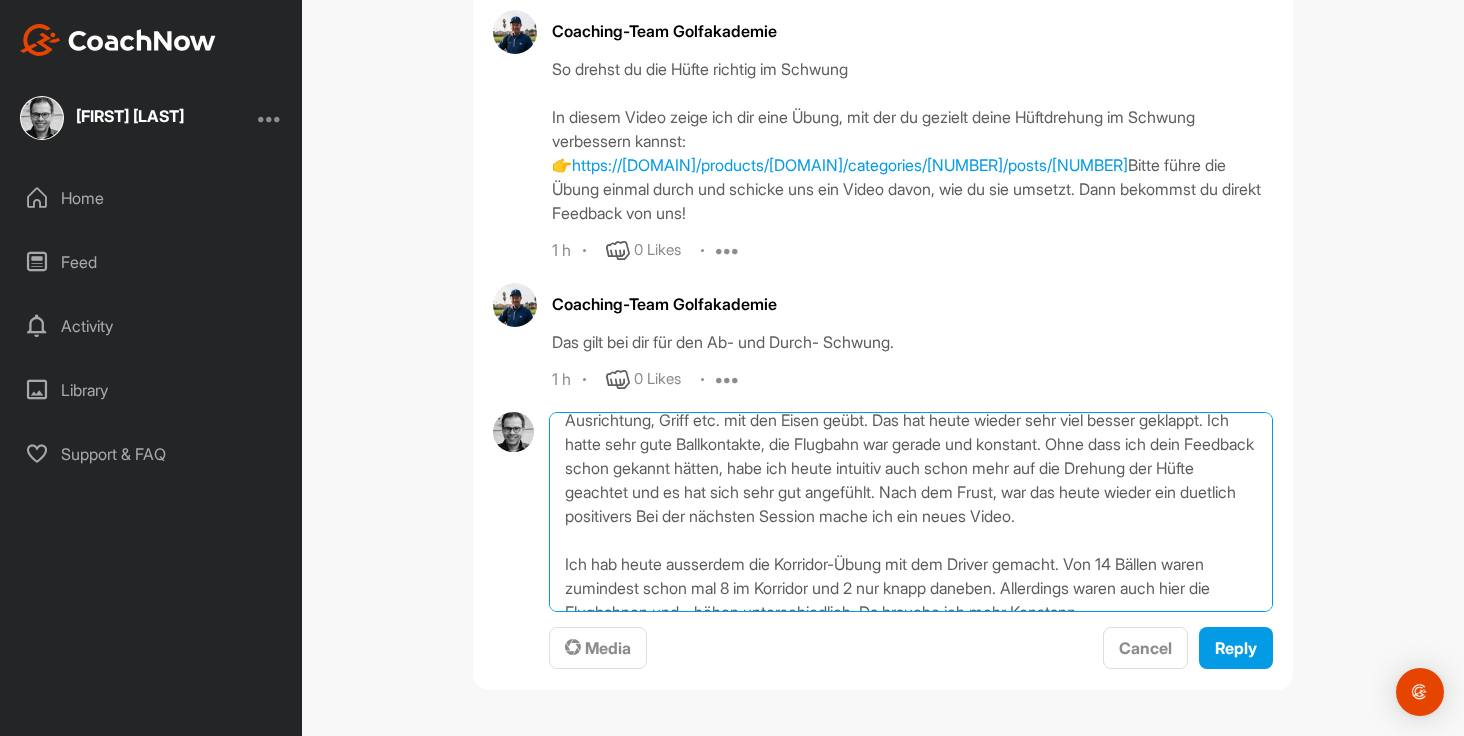 click on "Lieber [FIRST], danke für die Hinweise. Ich werde mich darum kümmern. Zwischendurch aber schon mal ein kurzes Update: Ich komme gerade von der Range und habe speziell nochmal Ausrichtung, Griff etc. mit den Eisen geübt. Das hat heute wieder sehr viel besser geklappt. Ich hatte sehr gute Ballkontakte, die Flugbahn war gerade und konstant. Ohne dass ich dein Feedback schon gekannt hätten, habe ich heute intuitiv auch schon mehr auf die Drehung der Hüfte geachtet und es hat sich sehr gut angefühlt. Nach dem Frust, war das heute wieder ein duetlich positivers Bei der nächsten Session mache ich ein neues Video.
Ich hab heute ausserdem die Korridor-Übung mit dem Driver gemacht. Von 14 Bällen waren zumindest schon mal 8 im Korridor und 2 nur knapp daneben. Allerdings waren auch hier die Flugbahnen und - höhen unterschiedlich. Da brauche ich mehr Konstanz.
Viele Grüße und Glückwunsch zur Unterspielung am Wochenende, [FIRST]" at bounding box center (911, 512) 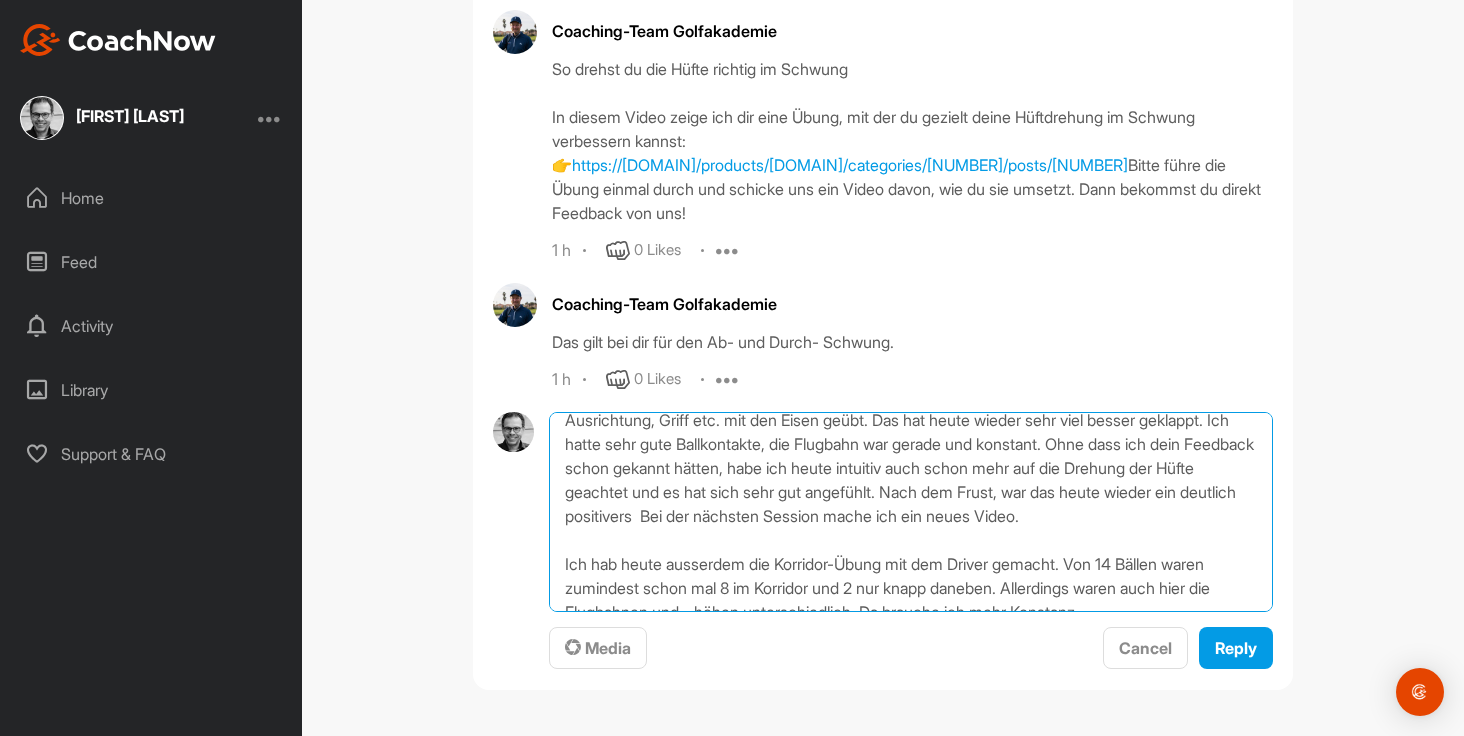 click on "Lieber [FIRST], danke für die Hinweise. Ich werde mich darum kümmern. Zwischendurch aber schon mal ein kurzes Update: Ich komme gerade von der Range und habe speziell nochmal Ausrichtung, Griff etc. mit den Eisen geübt. Das hat heute wieder sehr viel besser geklappt. Ich hatte sehr gute Ballkontakte, die Flugbahn war gerade und konstant. Ohne dass ich dein Feedback schon gekannt hätten, habe ich heute intuitiv auch schon mehr auf die Drehung der Hüfte geachtet und es hat sich sehr gut angefühlt. Nach dem Frust, war das heute wieder ein deutlich positivers  Bei der nächsten Session mache ich ein neues Video.
Ich hab heute ausserdem die Korridor-Übung mit dem Driver gemacht. Von 14 Bällen waren zumindest schon mal 8 im Korridor und 2 nur knapp daneben. Allerdings waren auch hier die Flugbahnen und - höhen unterschiedlich. Da brauche ich mehr Konstanz.
Viele Grüße und Glückwunsch zur Unterspielung am Wochenende, [FIRST]" at bounding box center (911, 512) 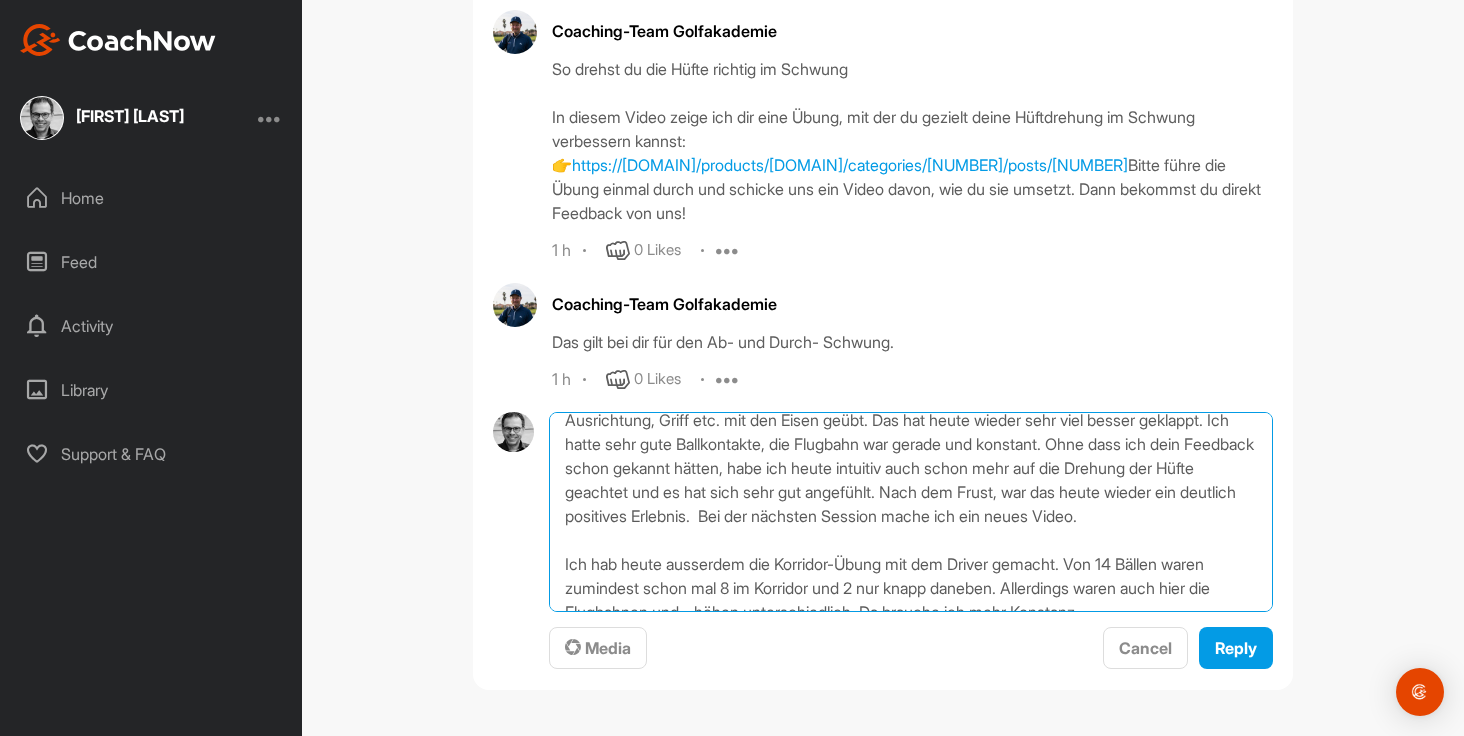 click on "Lieber [NAME], danke für die Hinweise. Ich werde mich darum kümmern. Zwischendurch aber schon mal ein kurzes Update: Ich komme gerade von der Range und habe speziell nochmal Ausrichtung, Griff etc. mit den Eisen geübt. Das hat heute wieder sehr viel besser geklappt. Ich hatte sehr gute Ballkontakte, die Flugbahn war gerade und konstant. Ohne dass ich dein Feedback schon gekannt hätten, habe ich heute intuitiv auch schon mehr auf die Drehung der Hüfte geachtet und es hat sich sehr gut angefühlt. Nach dem Frust, war das heute wieder ein deutlich positives Erlebnis.  Bei der nächsten Session mache ich ein neues Video.
Ich hab heute ausserdem die Korridor-Übung mit dem Driver gemacht. Von 14 Bällen waren zumindest schon mal 8 im Korridor und 2 nur knapp daneben. Allerdings waren auch hier die Flugbahnen und - höhen unterschiedlich. Da brauche ich mehr Konstanz.
Viele Grüße und Glückwunsch zur Unterspielung am Wochenende, [NAME]" at bounding box center (911, 512) 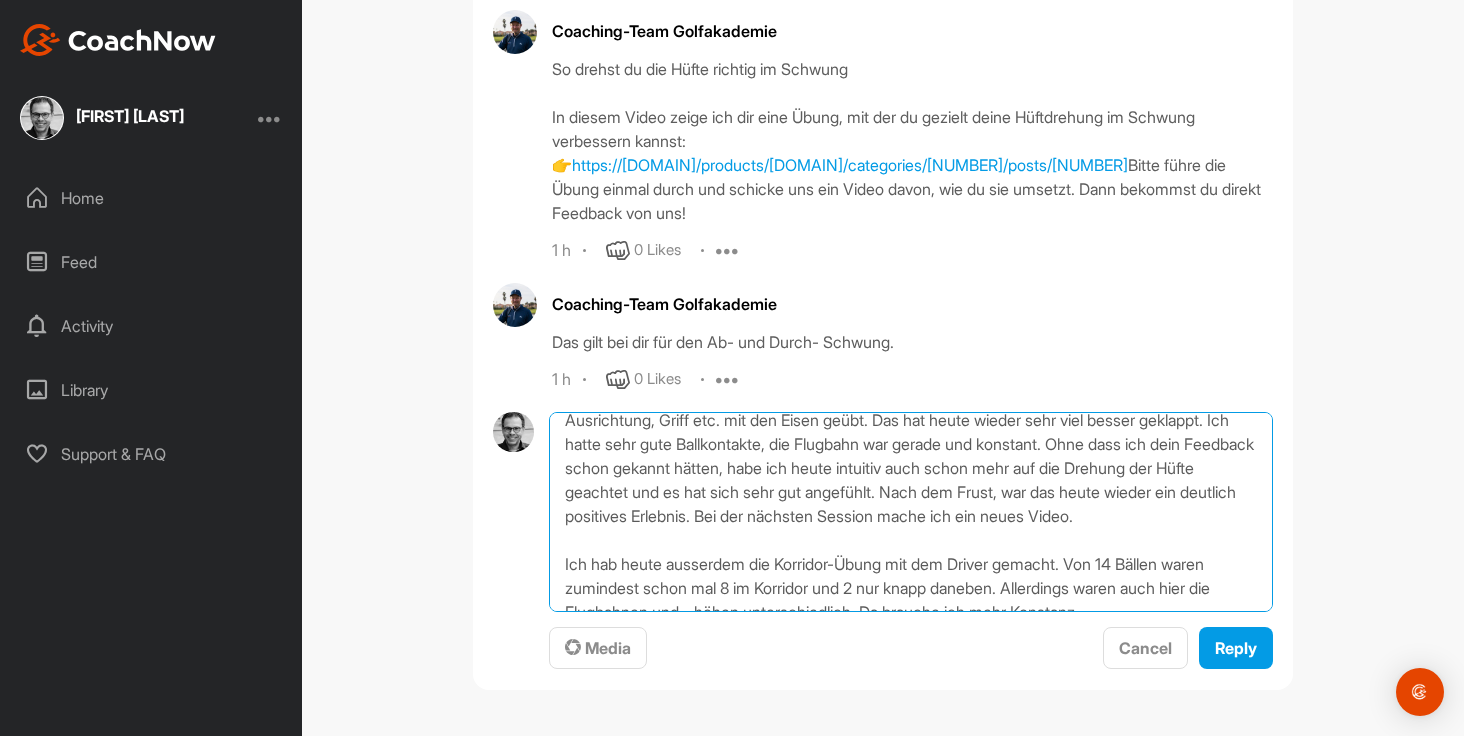 click on "Lieber [NAME], danke für die Hinweise. Ich werde mich darum kümmern. Zwischendurch aber schon mal ein kurzes Update: Ich komme gerade von der Range und habe speziell nochmal Ausrichtung, Griff etc. mit den Eisen geübt. Das hat heute wieder sehr viel besser geklappt. Ich hatte sehr gute Ballkontakte, die Flugbahn war gerade und konstant. Ohne dass ich dein Feedback schon gekannt hätten, habe ich heute intuitiv auch schon mehr auf die Drehung der Hüfte geachtet und es hat sich sehr gut angefühlt. Nach dem Frust, war das heute wieder ein deutlich positives Erlebnis. Bei der nächsten Session mache ich ein neues Video.
Ich hab heute ausserdem die Korridor-Übung mit dem Driver gemacht. Von 14 Bällen waren zumindest schon mal 8 im Korridor und 2 nur knapp daneben. Allerdings waren auch hier die Flugbahnen und - höhen unterschiedlich. Da brauche ich mehr Konstanz.
Viele Grüße und Glückwunsch zur Unterspielung am Wochenende, [NAME]" at bounding box center (911, 512) 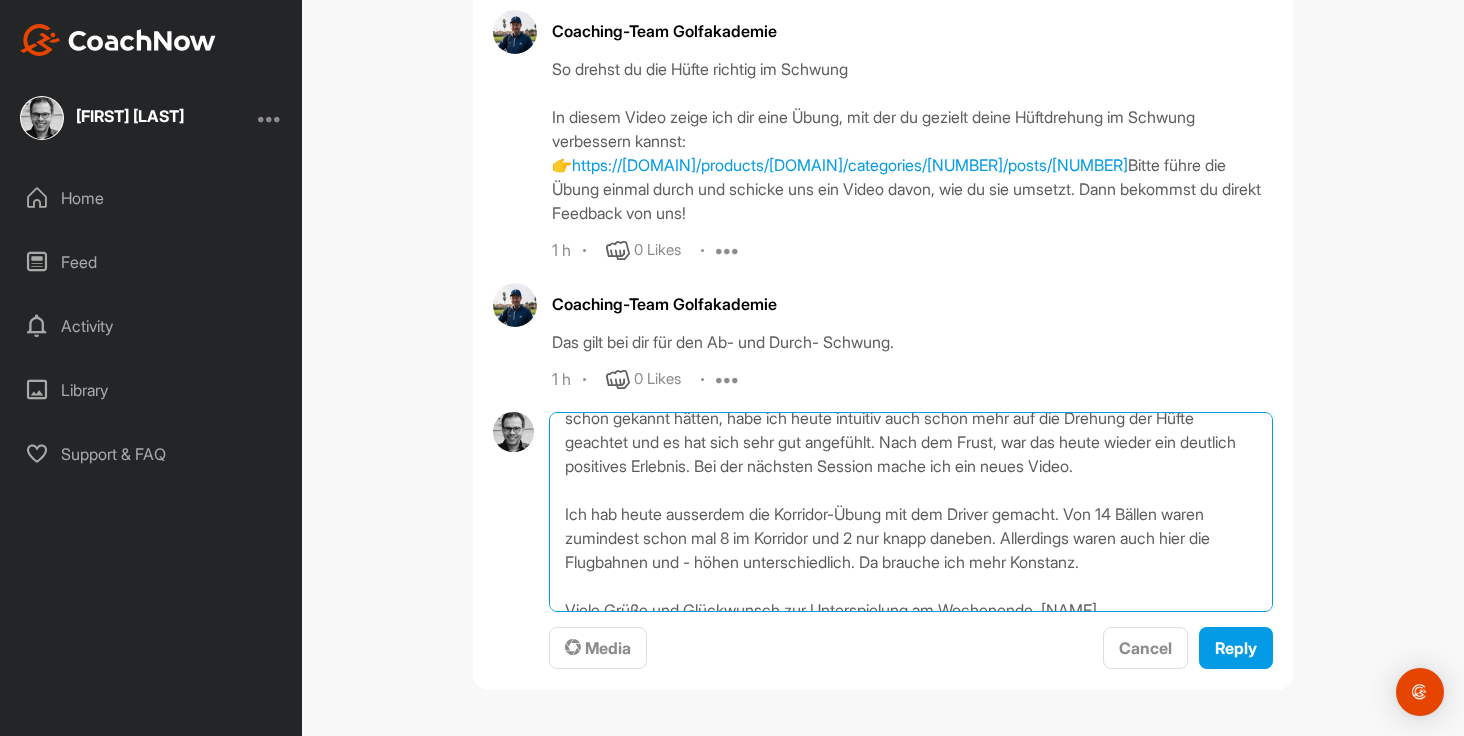 scroll, scrollTop: 155, scrollLeft: 0, axis: vertical 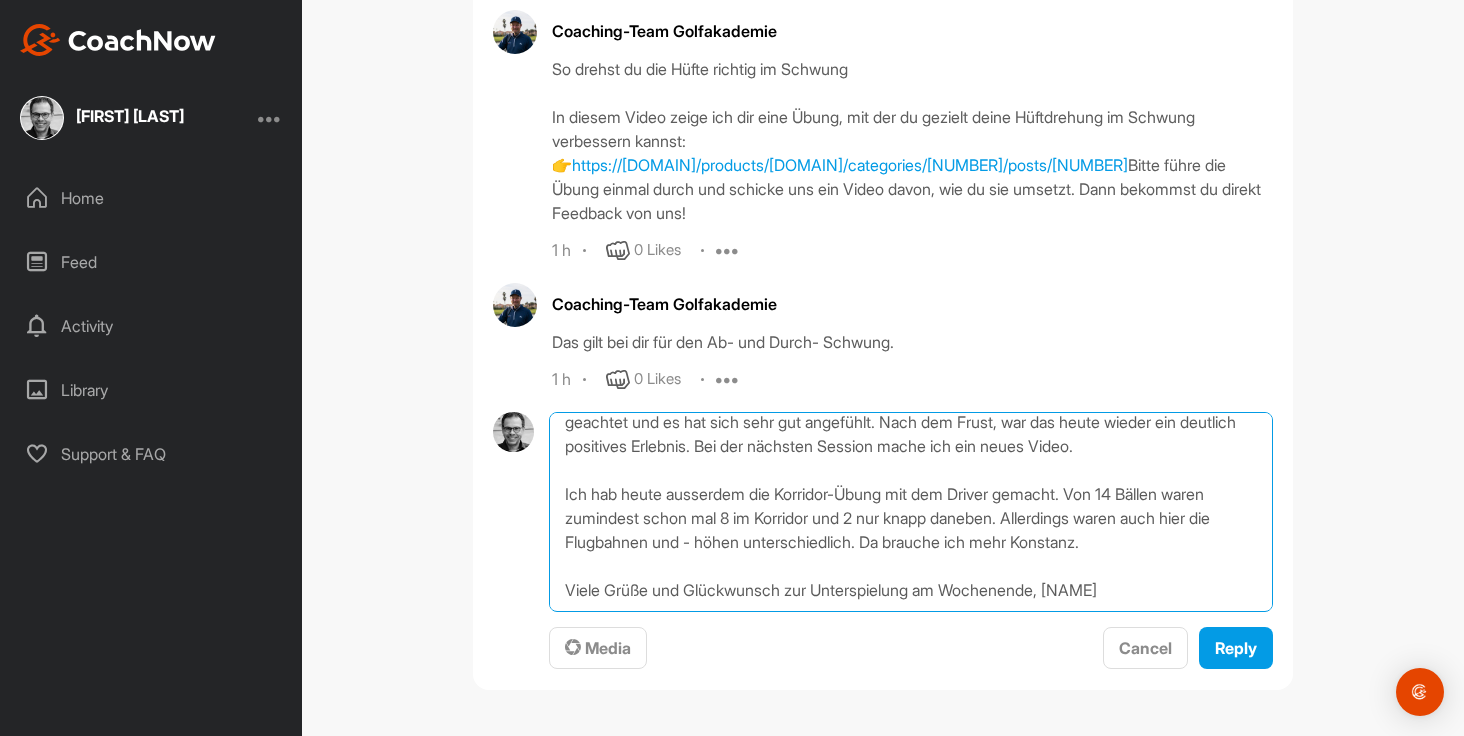 click on "Lieber [NAME], danke für die Hinweise. Ich werde mich darum kümmern. Zwischendurch aber schon mal ein kurzes Update: Ich komme gerade von der Range und habe speziell nochmal Ausrichtung, Griff etc. mit den Eisen geübt. Das hat heute wieder sehr viel besser geklappt. Ich hatte sehr gute Ballkontakte, die Flugbahn war gerade und konstant. Ohne dass ich dein Feedback schon gekannt hätten, habe ich heute intuitiv auch schon mehr auf die Drehung der Hüfte geachtet und es hat sich sehr gut angefühlt. Nach dem Frust, war das heute wieder ein deutlich positives Erlebnis. Bei der nächsten Session mache ich ein neues Video.
Ich hab heute ausserdem die Korridor-Übung mit dem Driver gemacht. Von 14 Bällen waren zumindest schon mal 8 im Korridor und 2 nur knapp daneben. Allerdings waren auch hier die Flugbahnen und - höhen unterschiedlich. Da brauche ich mehr Konstanz.
Viele Grüße und Glückwunsch zur Unterspielung am Wochenende, [NAME]" at bounding box center (911, 512) 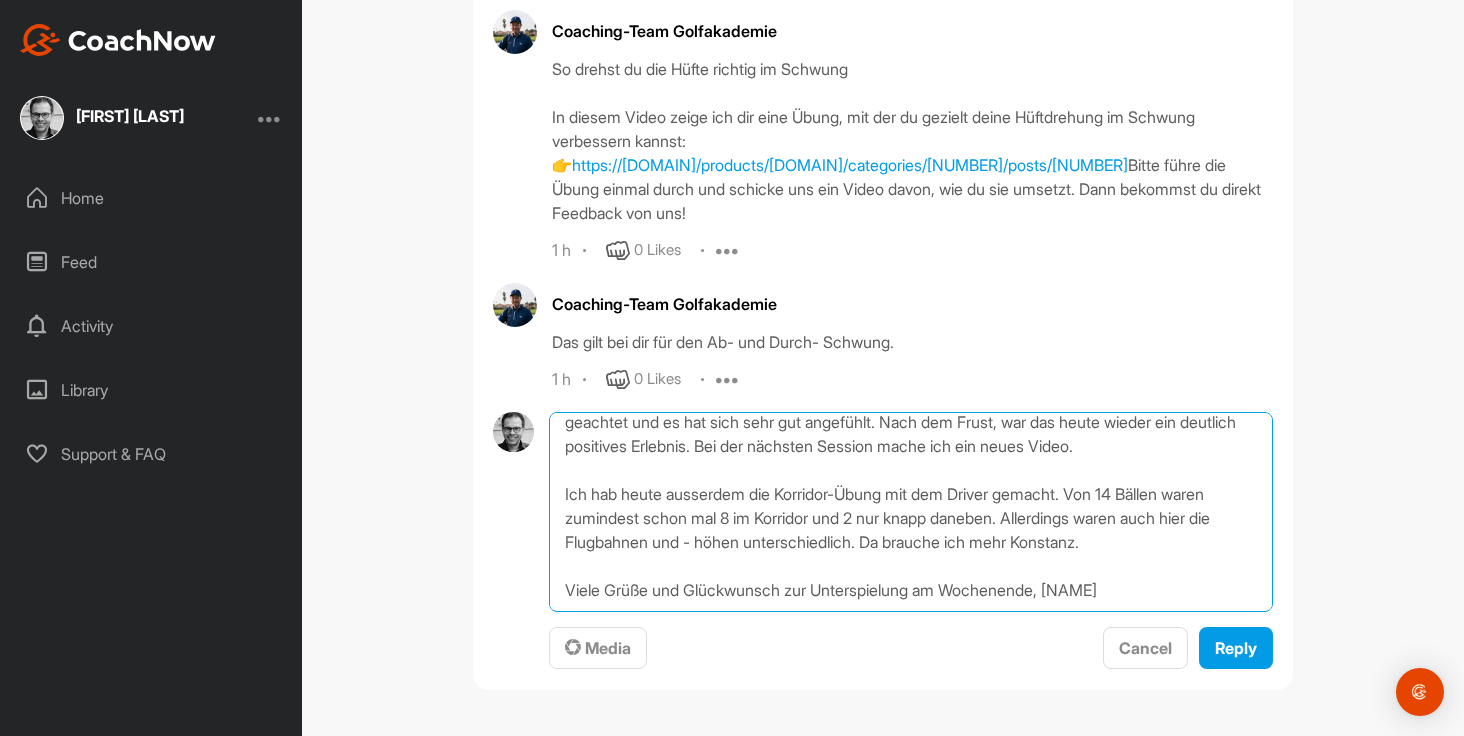 click on "Lieber [NAME], danke für die Hinweise. Ich werde mich darum kümmern. Zwischendurch aber schon mal ein kurzes Update: Ich komme gerade von der Range und habe speziell nochmal Ausrichtung, Griff etc. mit den Eisen geübt. Das hat heute wieder sehr viel besser geklappt. Ich hatte sehr gute Ballkontakte, die Flugbahn war gerade und konstant. Ohne dass ich dein Feedback schon gekannt hätten, habe ich heute intuitiv auch schon mehr auf die Drehung der Hüfte geachtet und es hat sich sehr gut angefühlt. Nach dem Frust, war das heute wieder ein deutlich positives Erlebnis. Bei der nächsten Session mache ich ein neues Video.
Ich hab heute ausserdem die Korridor-Übung mit dem Driver gemacht. Von 14 Bällen waren zumindest schon mal 8 im Korridor und 2 nur knapp daneben. Allerdings waren auch hier die Flugbahnen und - höhen unterschiedlich. Da brauche ich mehr Konstanz.
Viele Grüße und Glückwunsch zur Unterspielung am Wochenende, [NAME]" at bounding box center (911, 512) 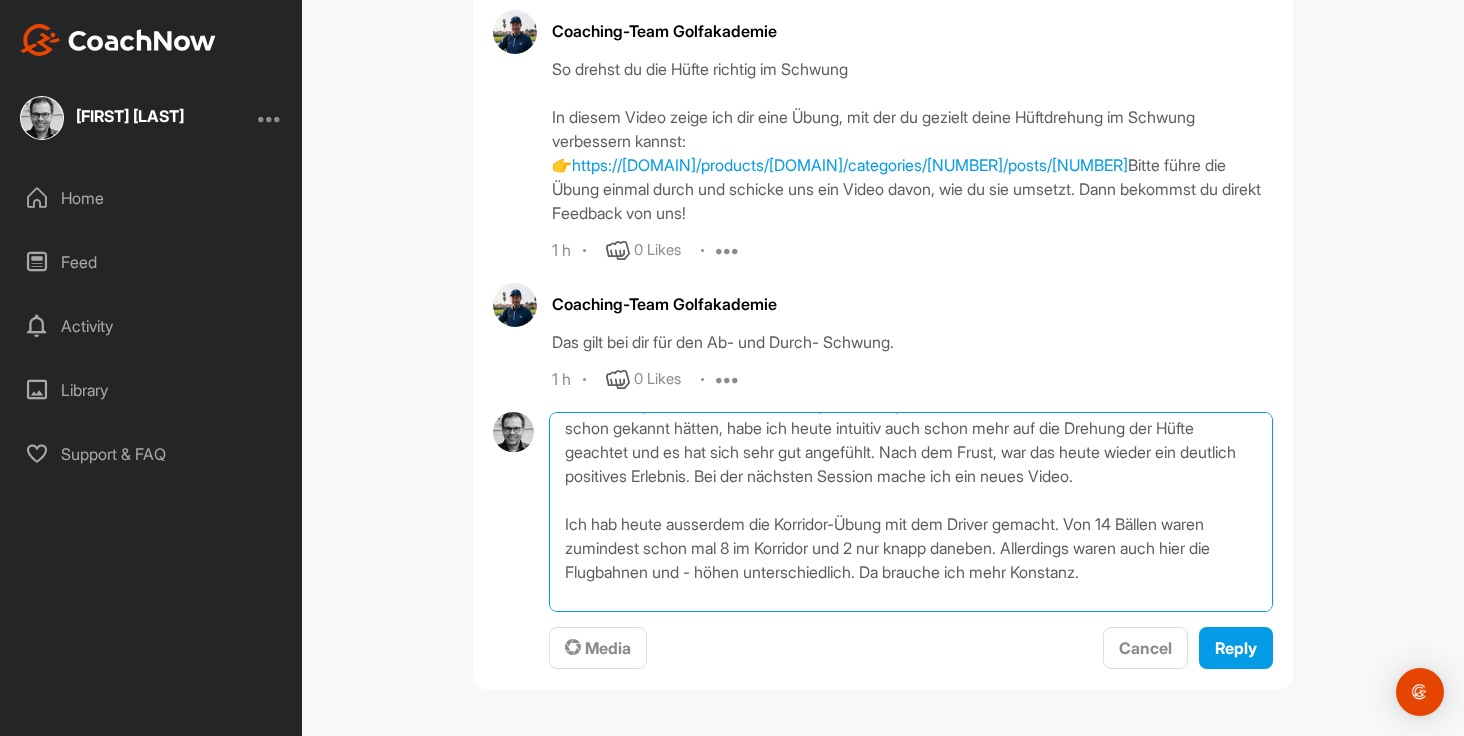 scroll, scrollTop: 155, scrollLeft: 0, axis: vertical 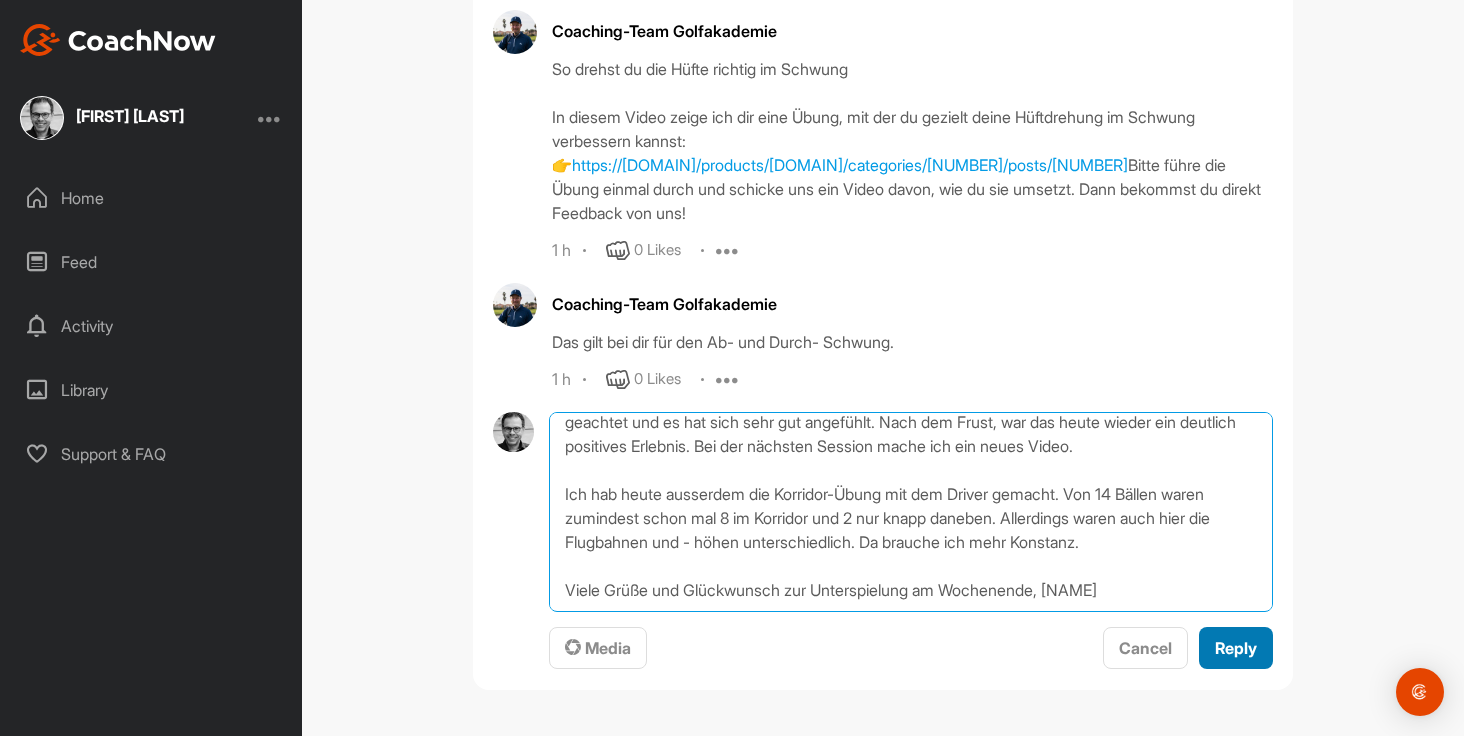 type on "Lieber [NAME], danke für die Hinweise. Ich werde mich darum kümmern. Zwischendurch aber schon mal ein kurzes Update: Ich komme gerade von der Range und habe speziell nochmal Ausrichtung, Griff etc. mit den Eisen geübt. Das hat heute wieder sehr viel besser geklappt. Ich hatte sehr gute Ballkontakte, die Flugbahn war gerade und konstant. Ohne dass ich dein Feedback schon gekannt hätten, habe ich heute intuitiv auch schon mehr auf die Drehung der Hüfte geachtet und es hat sich sehr gut angefühlt. Nach dem Frust, war das heute wieder ein deutlich positives Erlebnis. Bei der nächsten Session mache ich ein neues Video.
Ich hab heute ausserdem die Korridor-Übung mit dem Driver gemacht. Von 14 Bällen waren zumindest schon mal 8 im Korridor und 2 nur knapp daneben. Allerdings waren auch hier die Flugbahnen und - höhen unterschiedlich. Da brauche ich mehr Konstanz.
Viele Grüße und Glückwunsch zur Unterspielung am Wochenende, [NAME]" 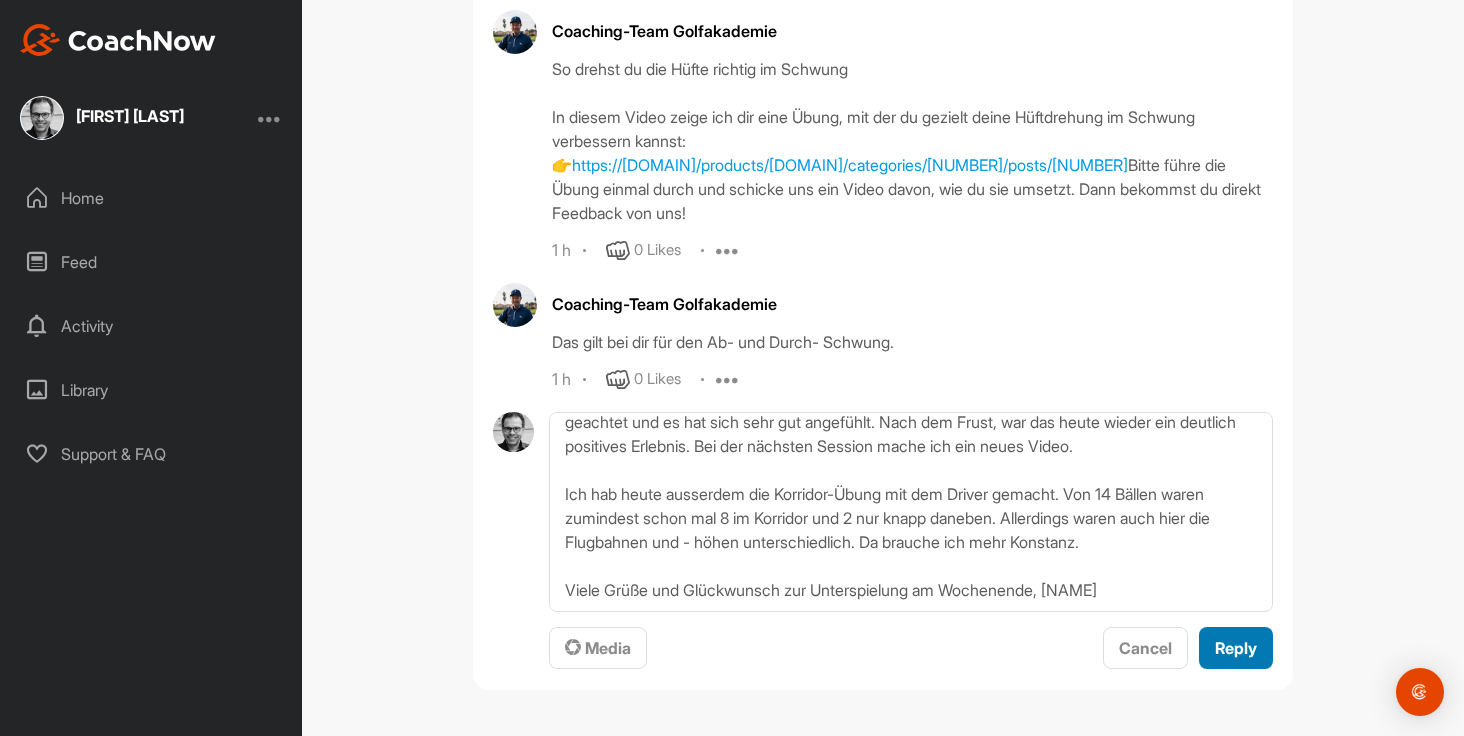 click on "Reply" at bounding box center [1236, 648] 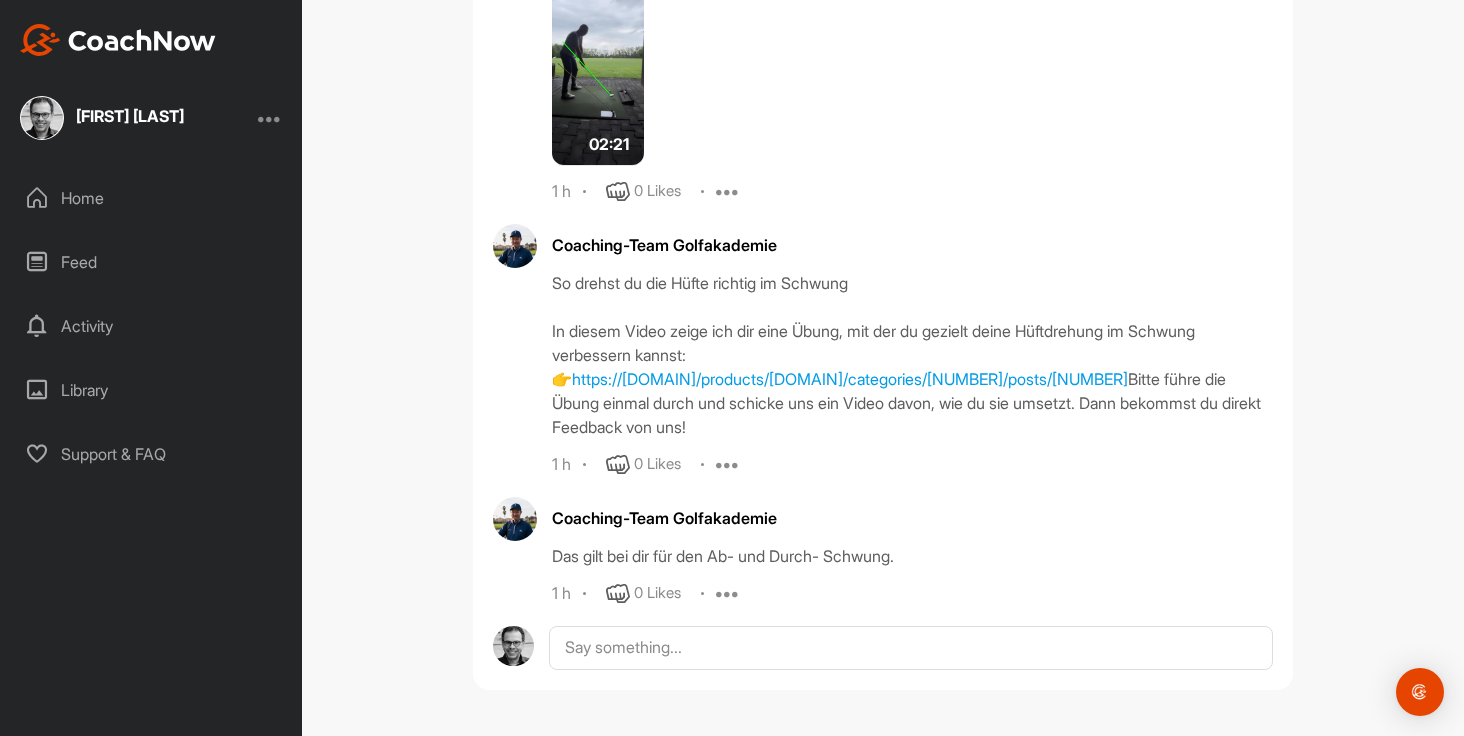 scroll, scrollTop: 0, scrollLeft: 0, axis: both 